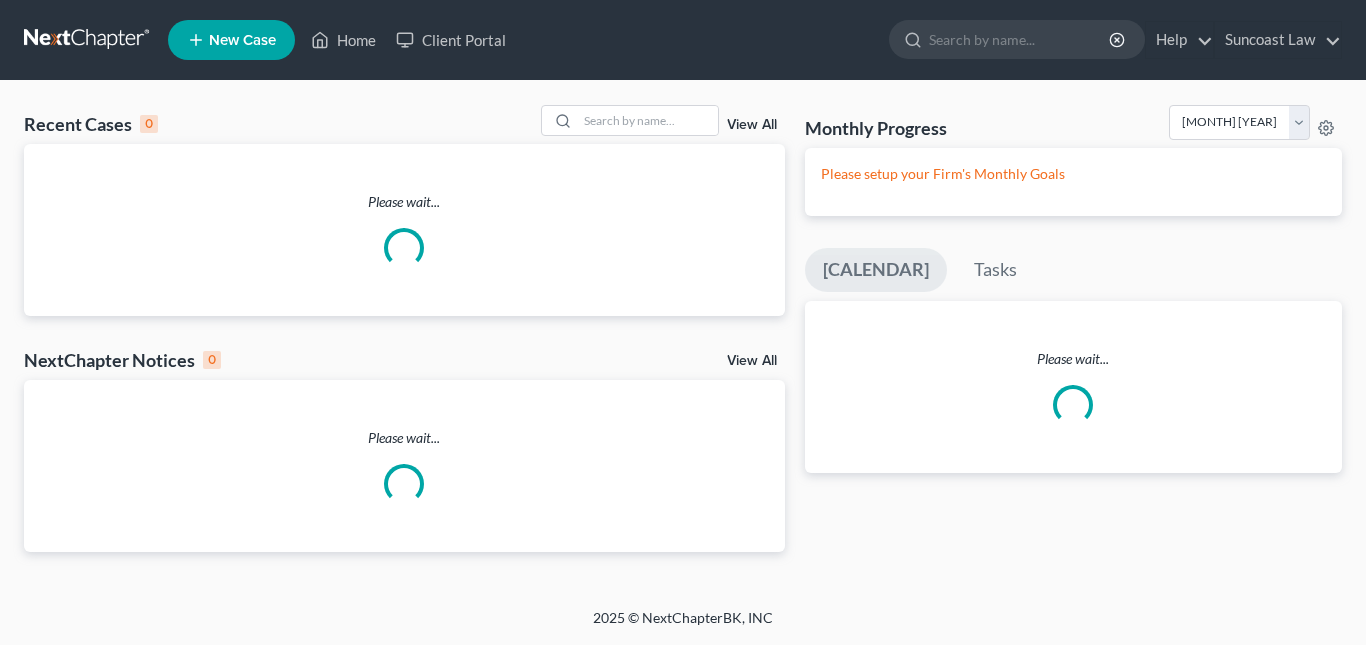 scroll, scrollTop: 0, scrollLeft: 0, axis: both 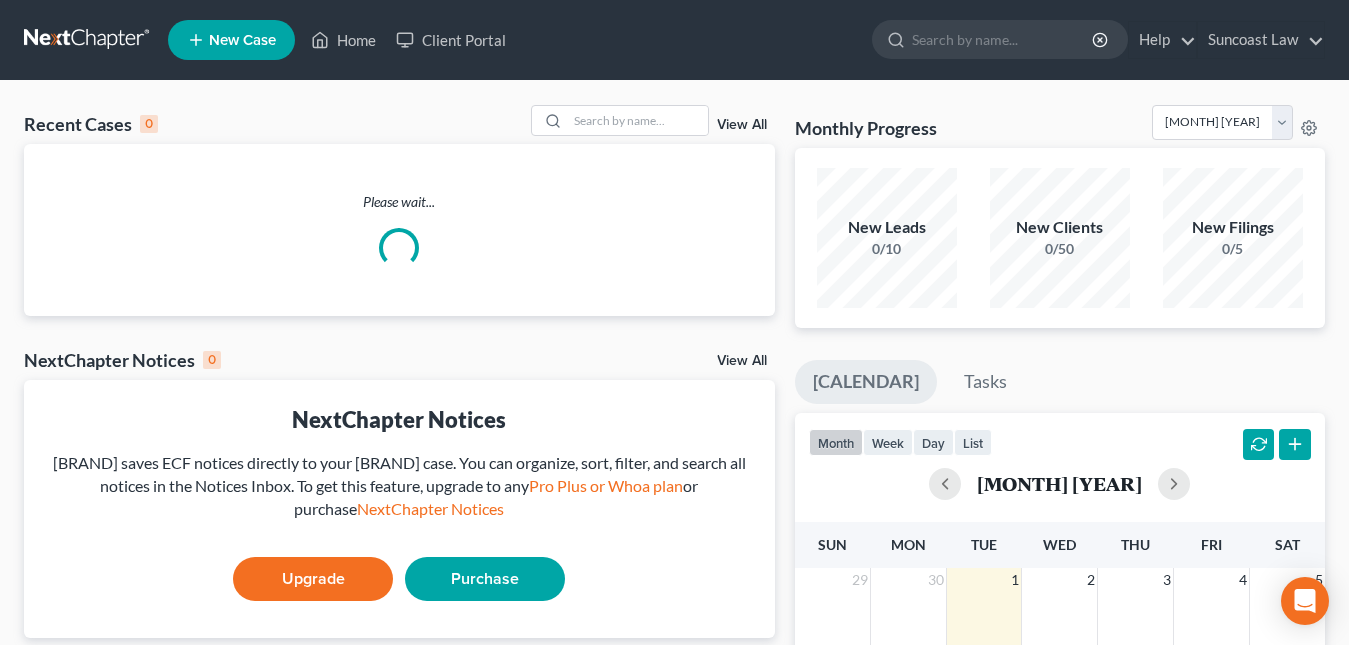 click on "New Case" at bounding box center (242, 40) 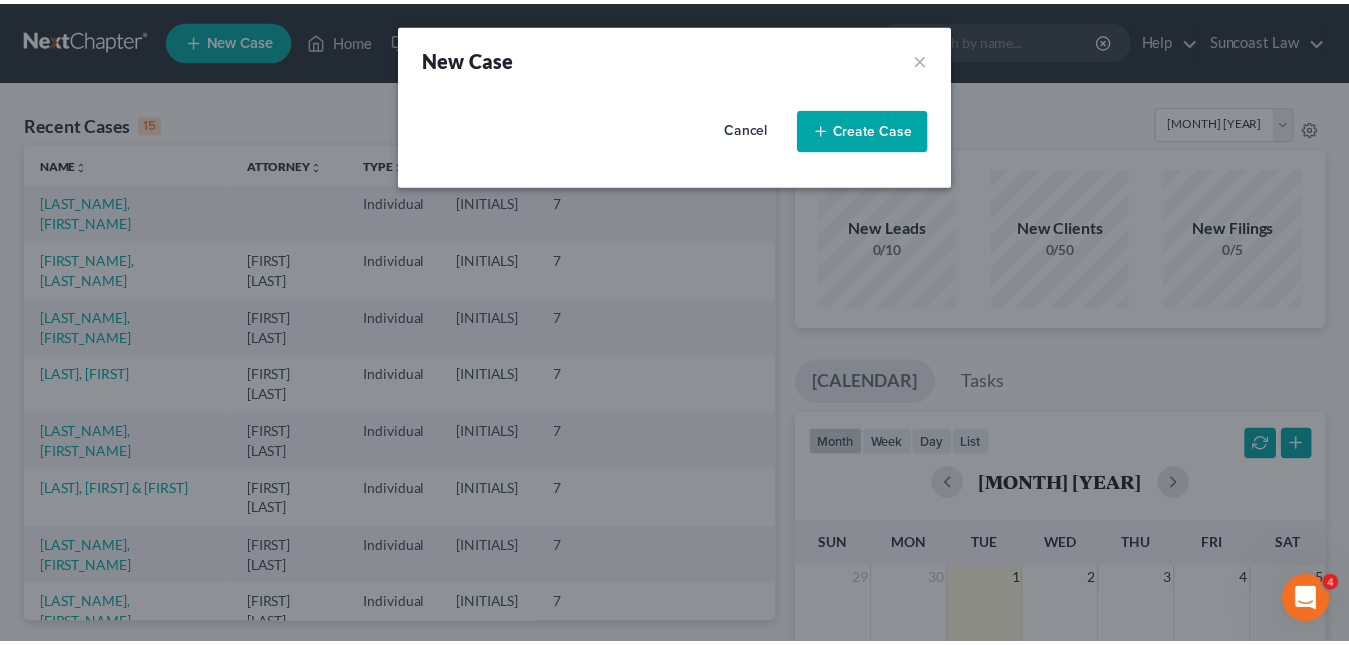 scroll, scrollTop: 0, scrollLeft: 0, axis: both 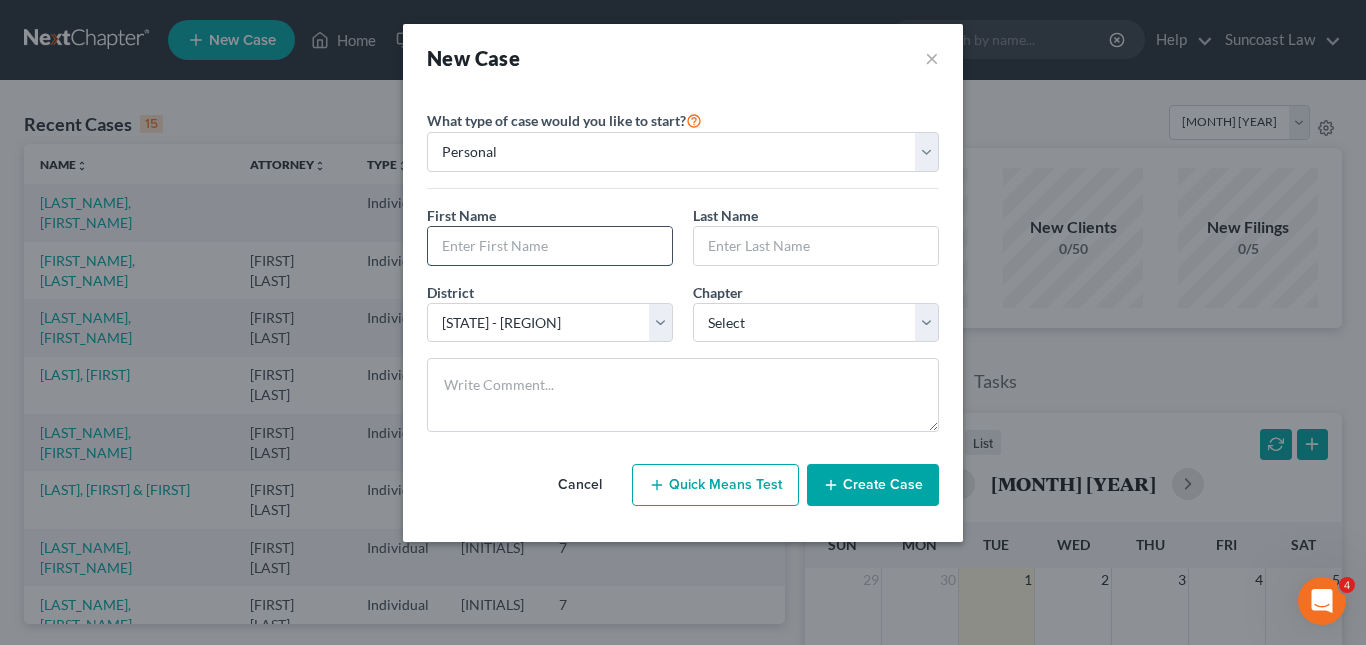 click at bounding box center (550, 246) 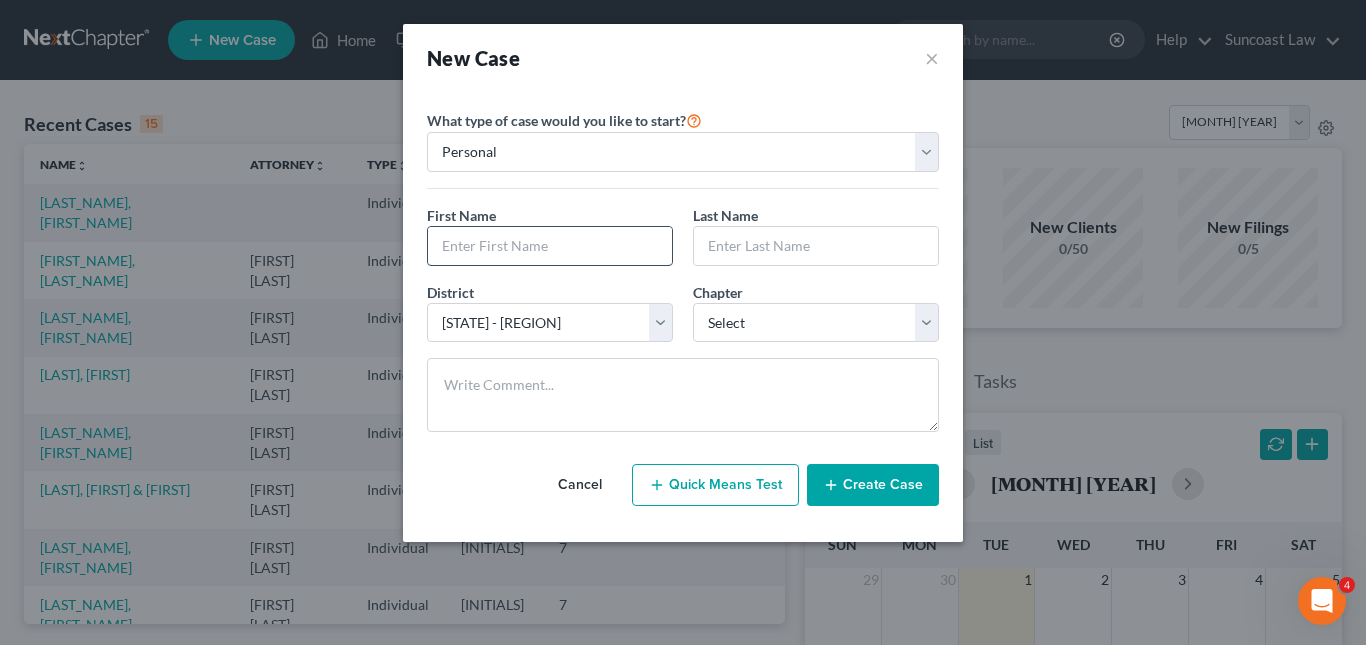 paste on "[FIRST_NAME] [LAST_NAME]" 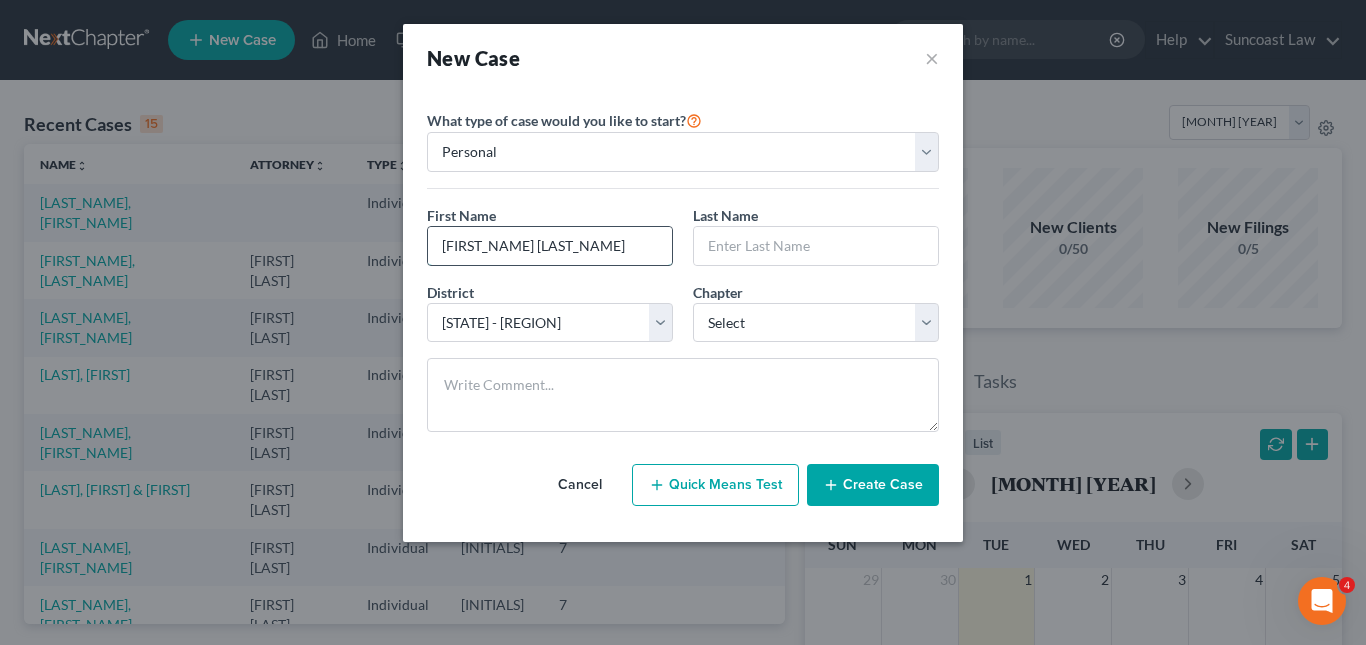 drag, startPoint x: 486, startPoint y: 245, endPoint x: 542, endPoint y: 249, distance: 56.142673 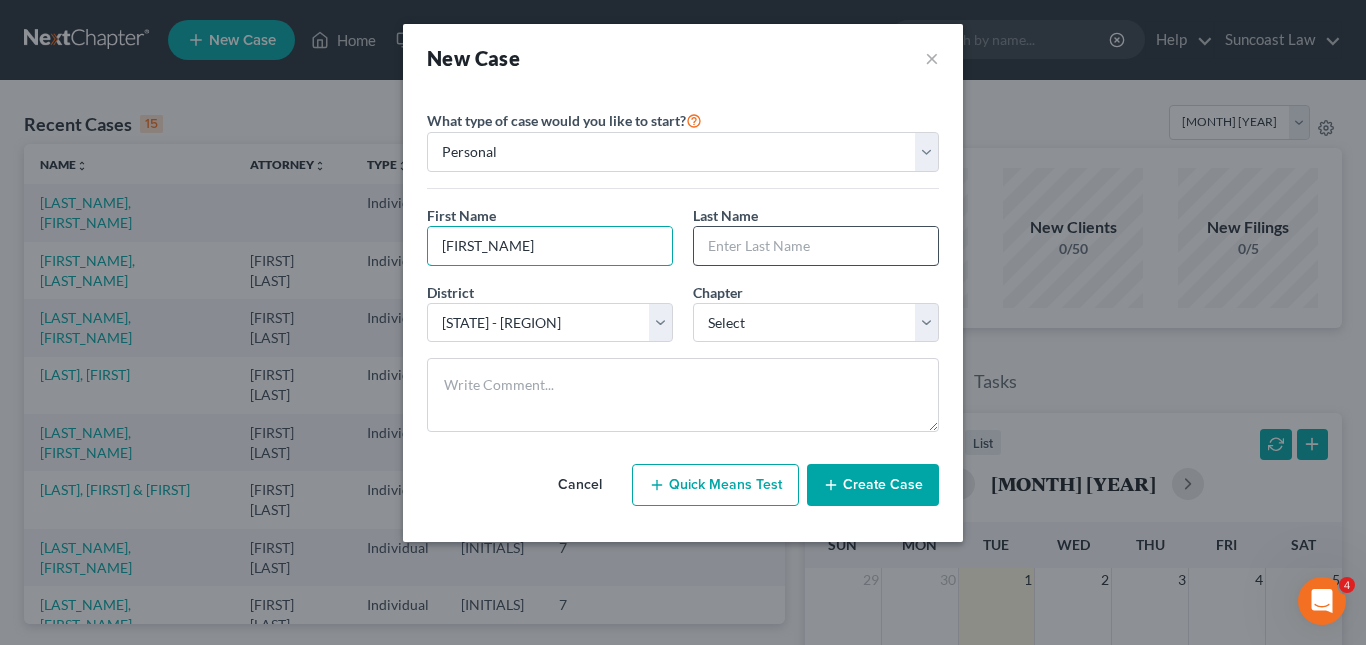 type on "[FIRST_NAME]" 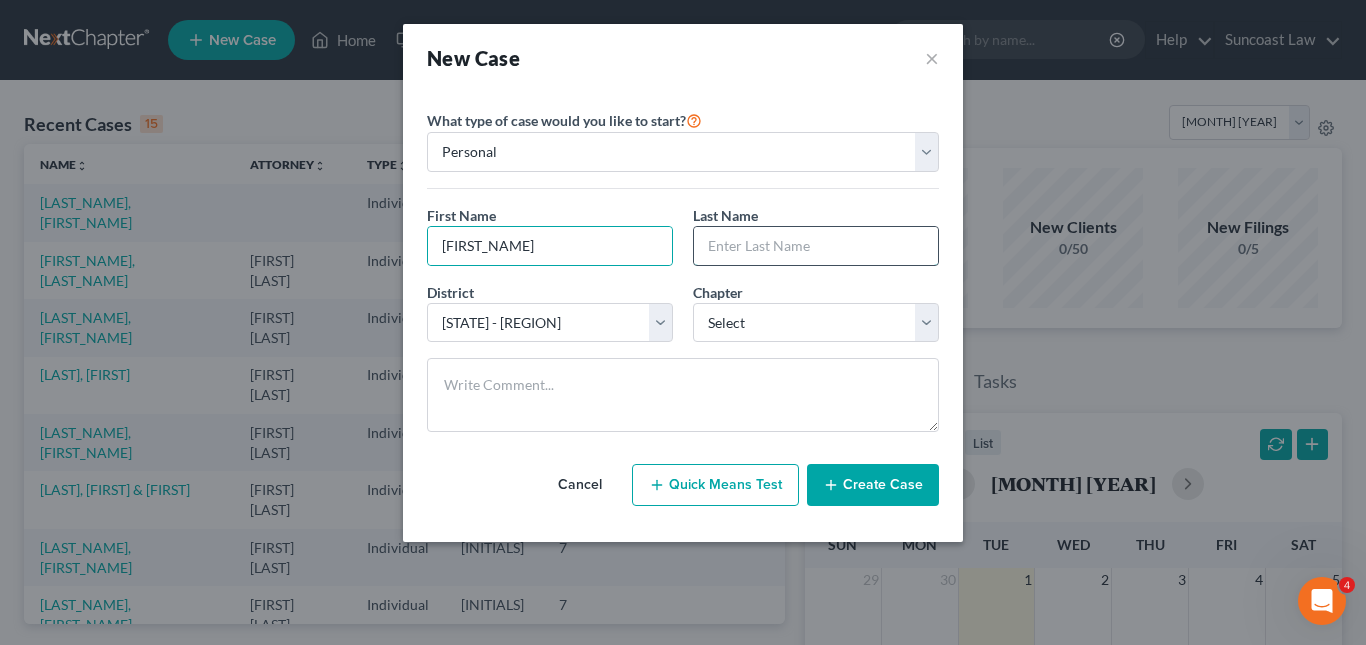 click at bounding box center [816, 246] 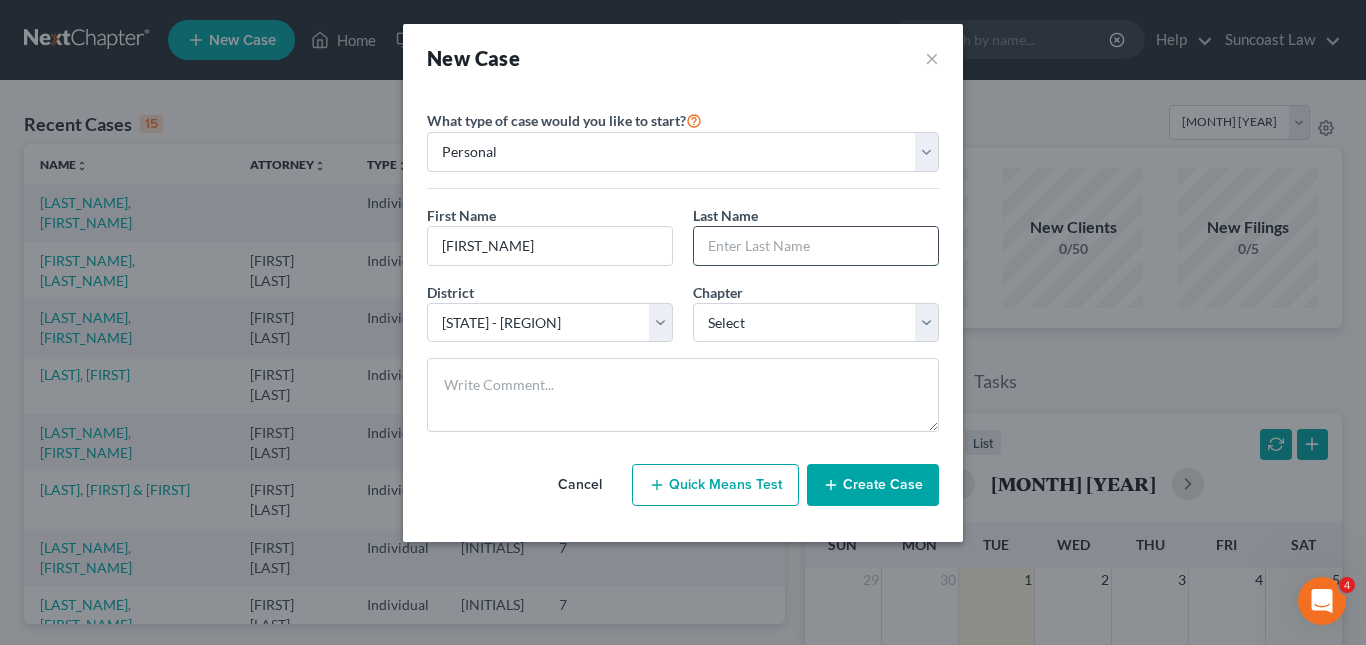 paste on "[LAST]" 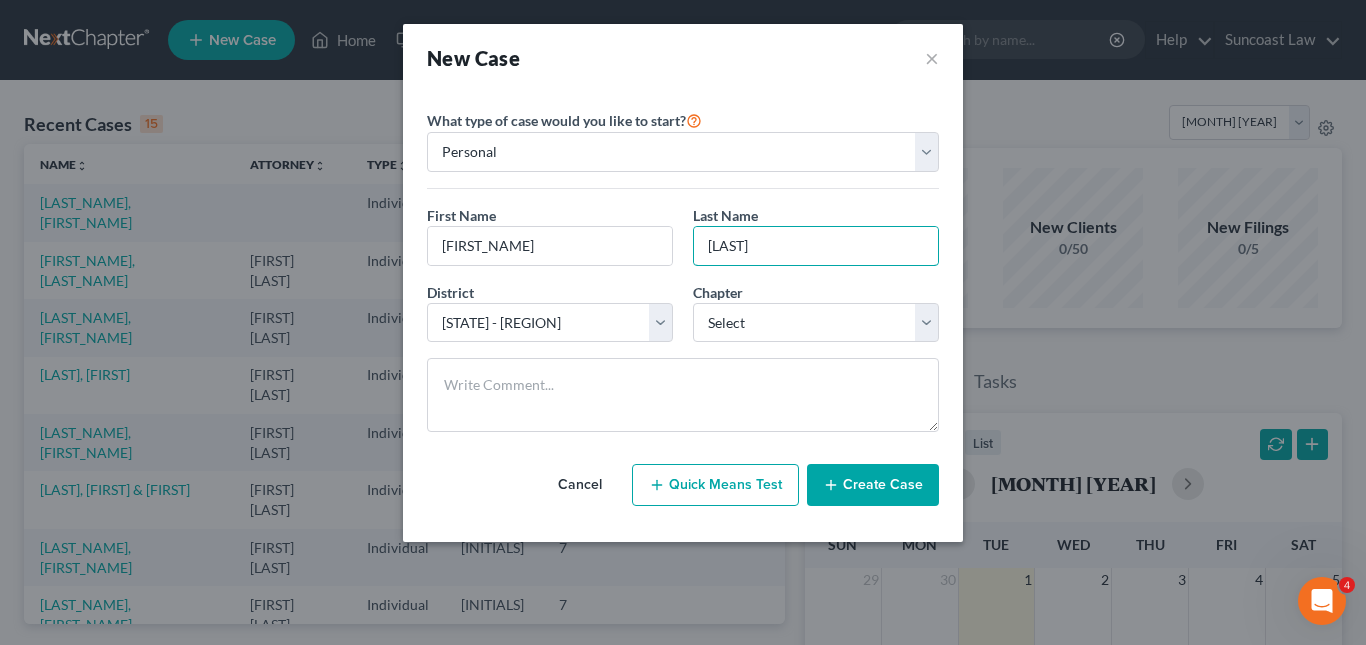 type on "[LAST]" 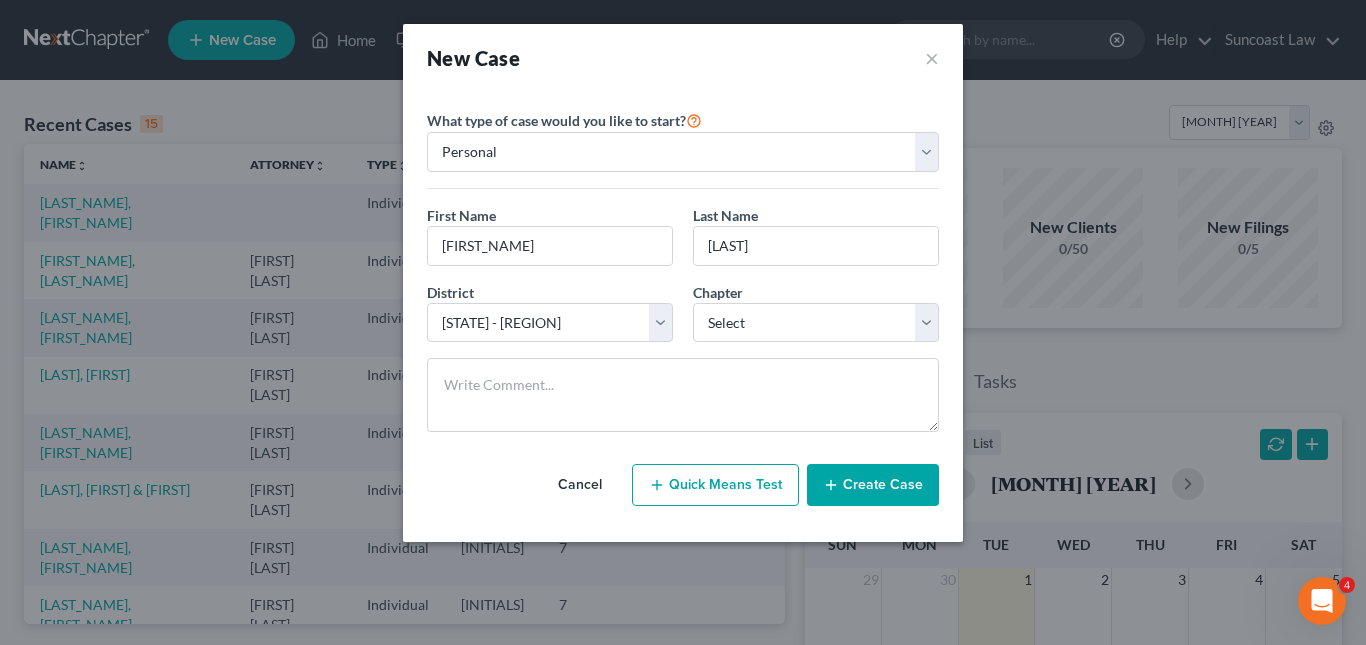 click on "Create Case" at bounding box center (873, 485) 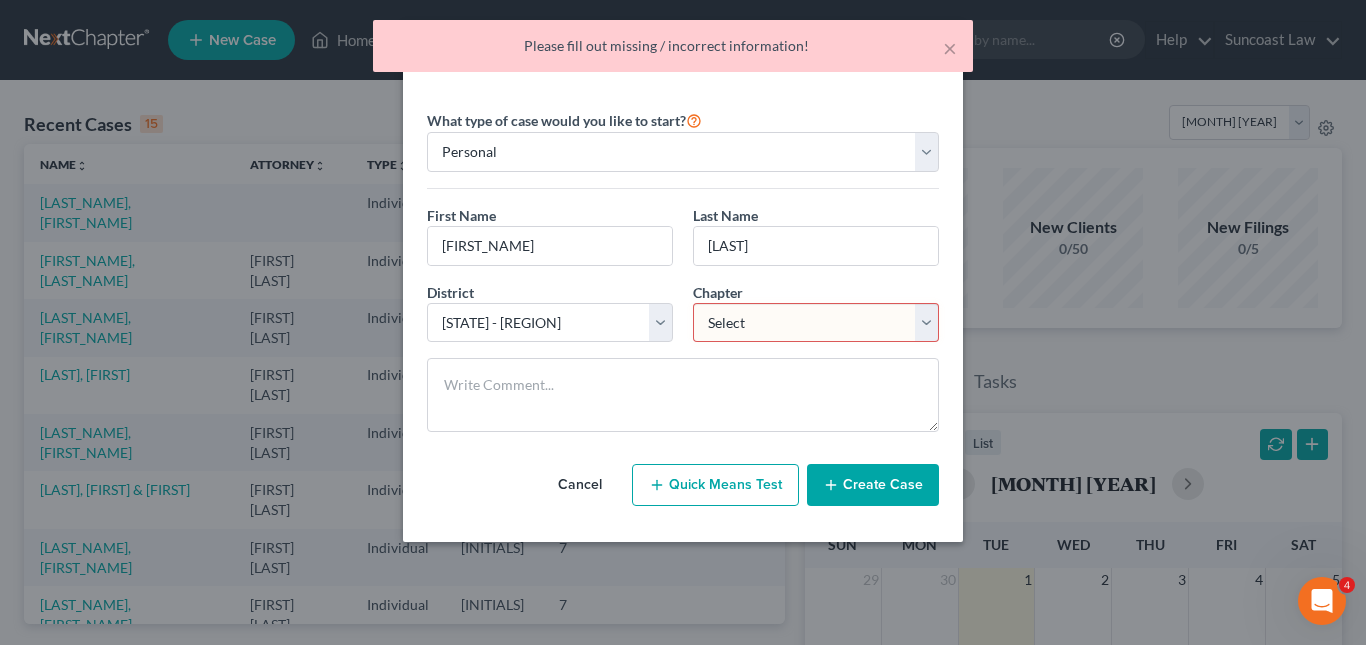 click on "Select 7 11 12 13" at bounding box center (816, 323) 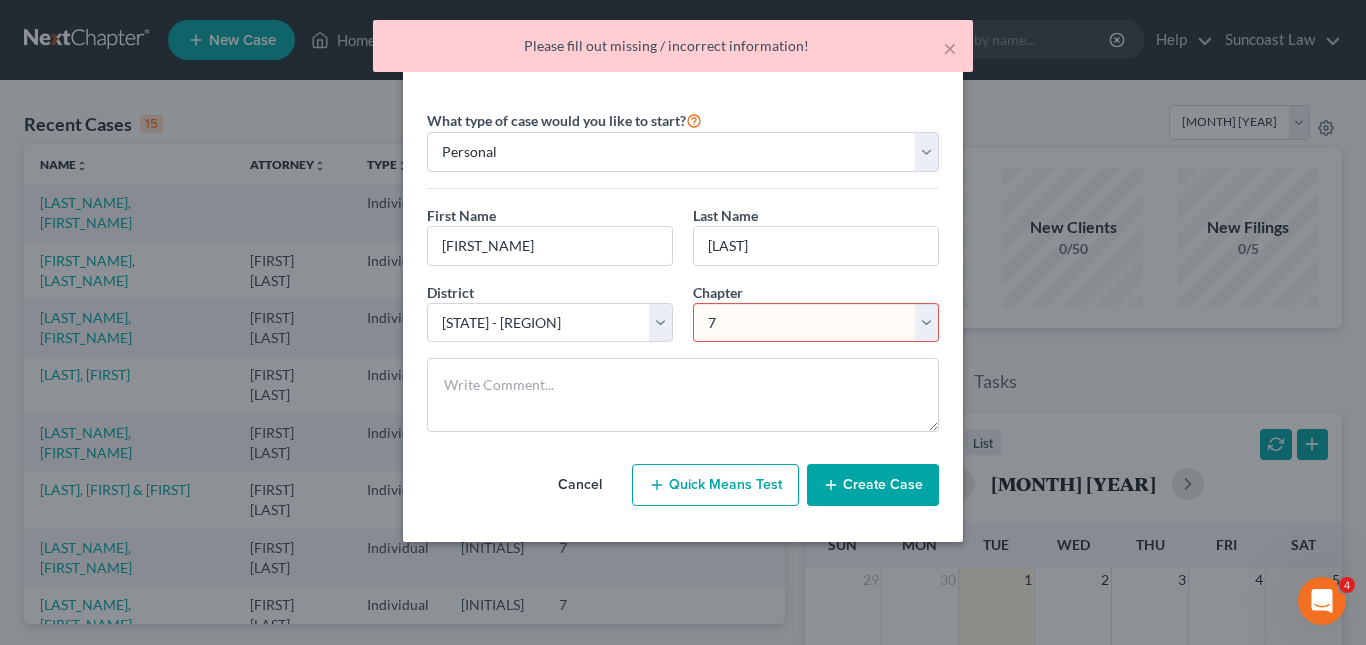 click on "Select 7 11 12 13" at bounding box center [816, 323] 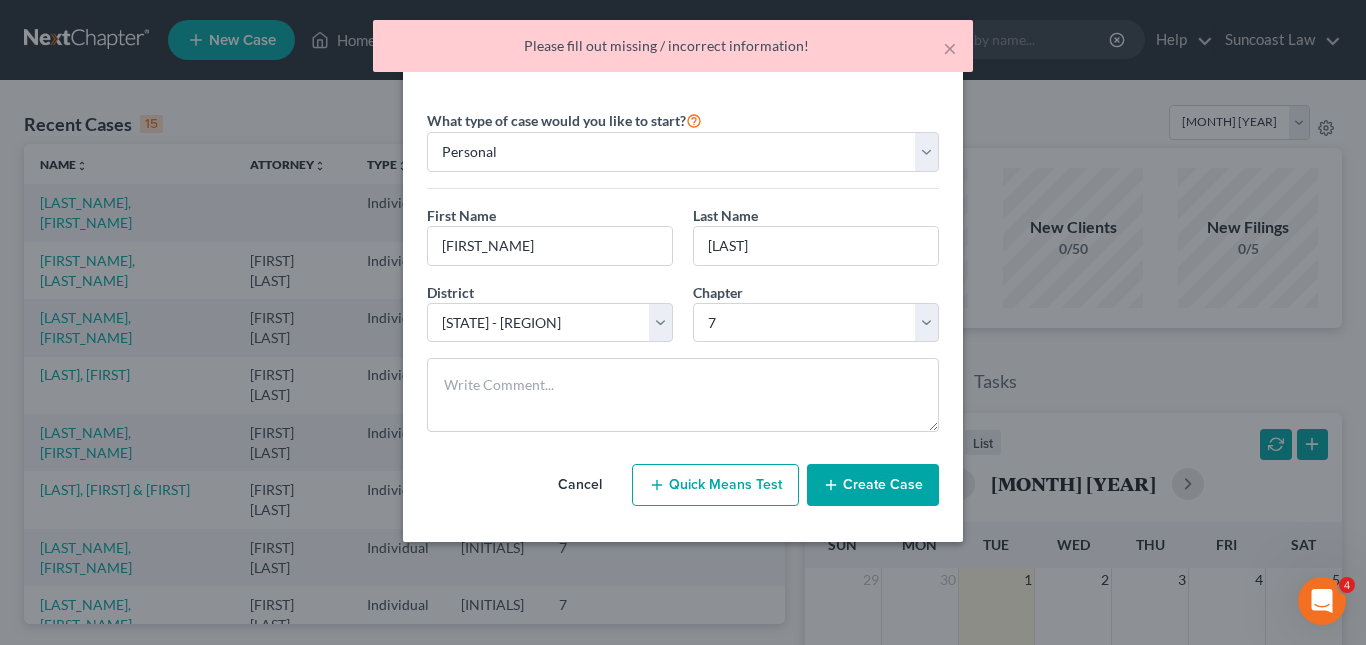 click on "Create Case" at bounding box center (873, 485) 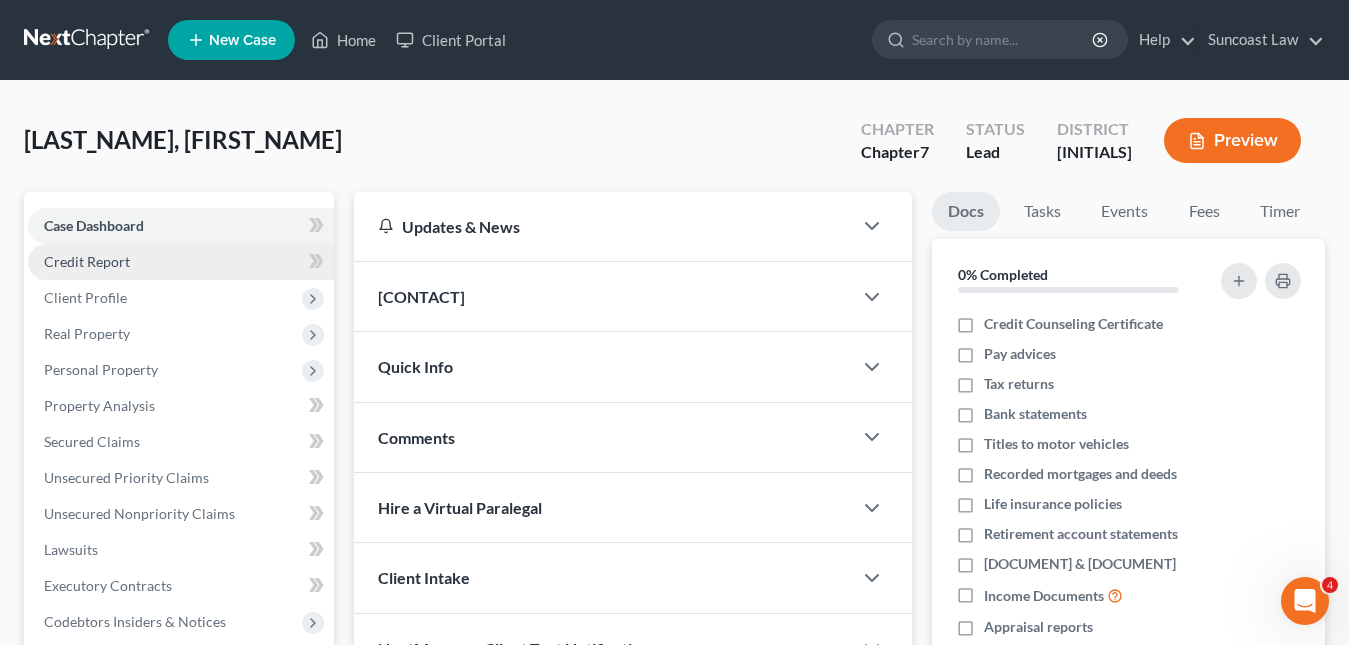 click on "Credit Report" at bounding box center [87, 261] 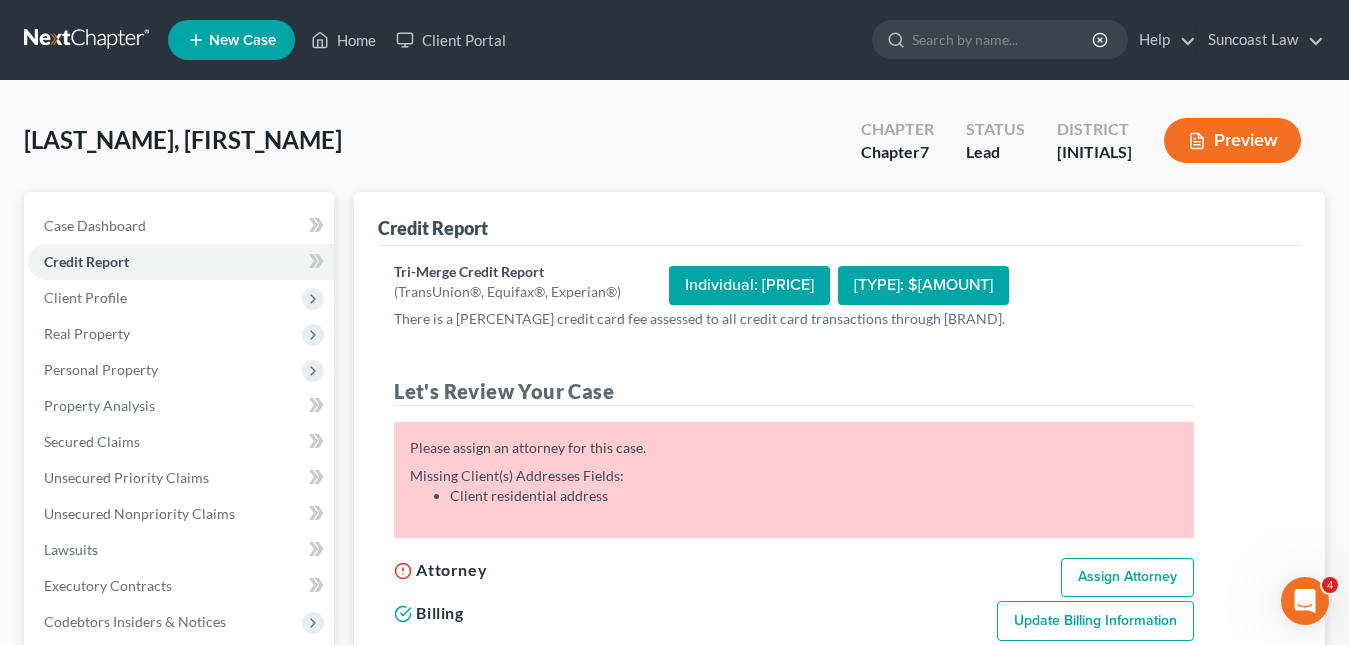 click on "Assign Attorney" at bounding box center [1127, 578] 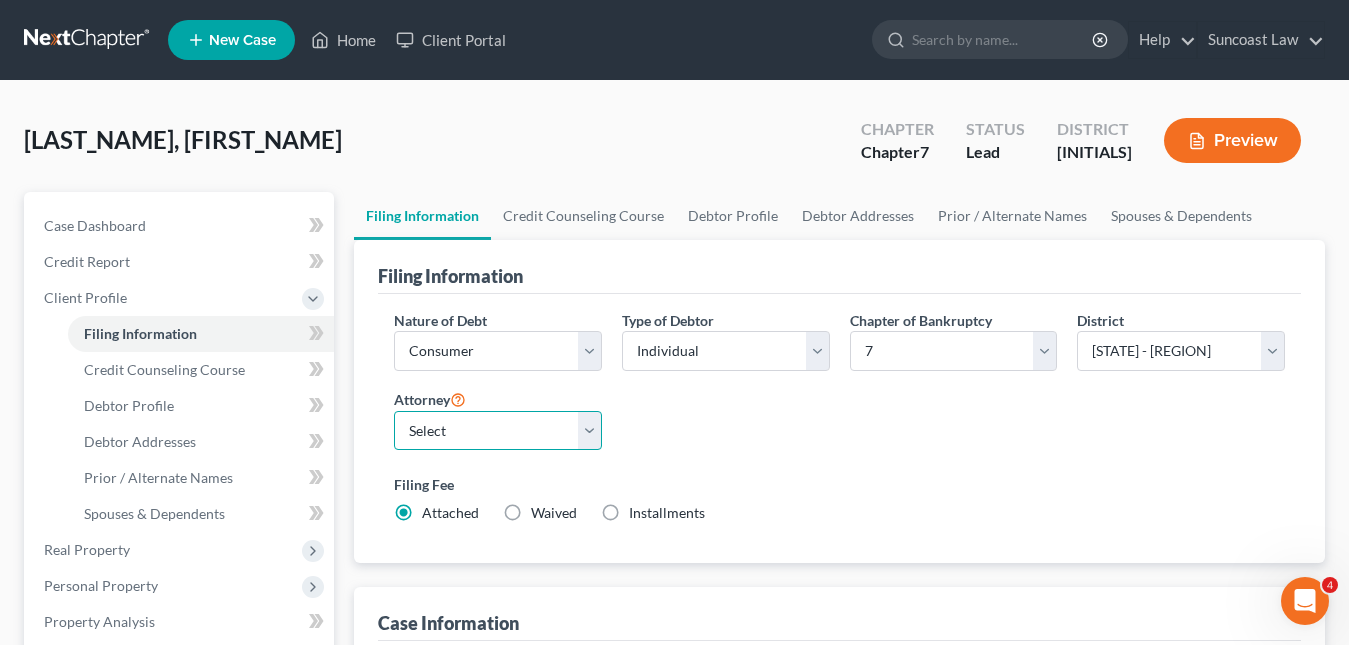 click on "Select [NAME] - [STATE] [NAME] - [STATE]" at bounding box center [498, 431] 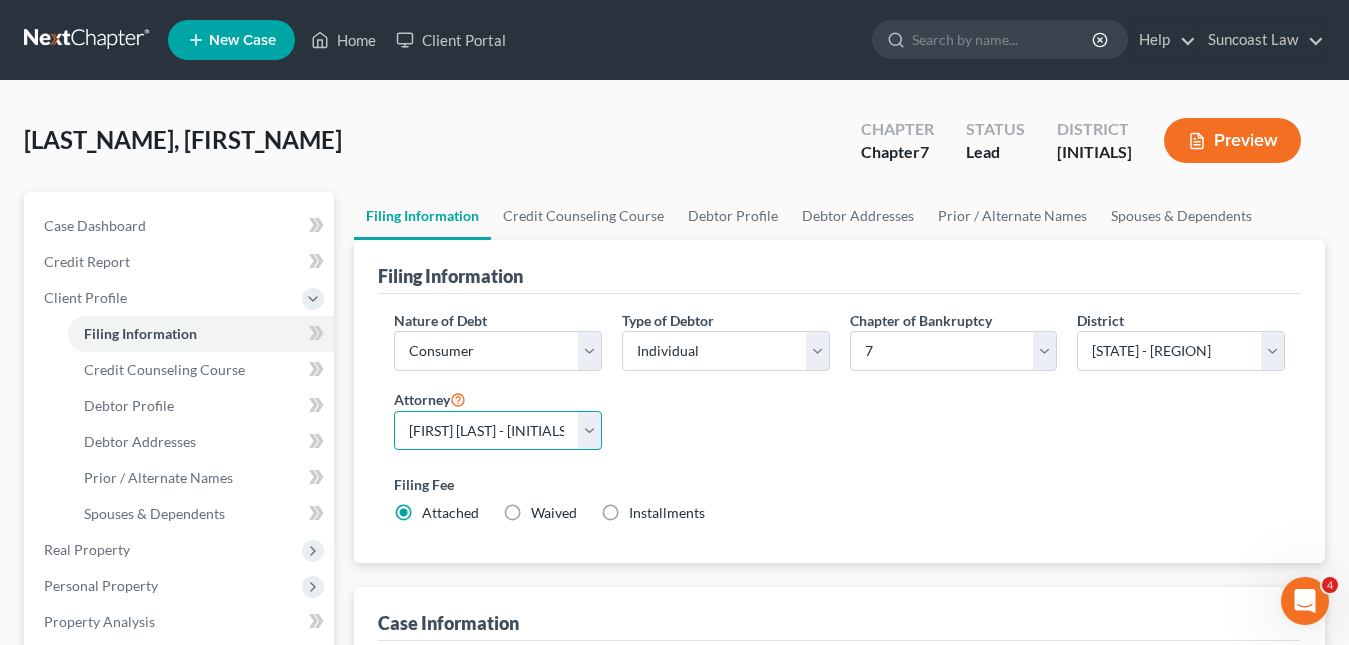click on "Select [NAME] - [STATE] [NAME] - [STATE]" at bounding box center (498, 431) 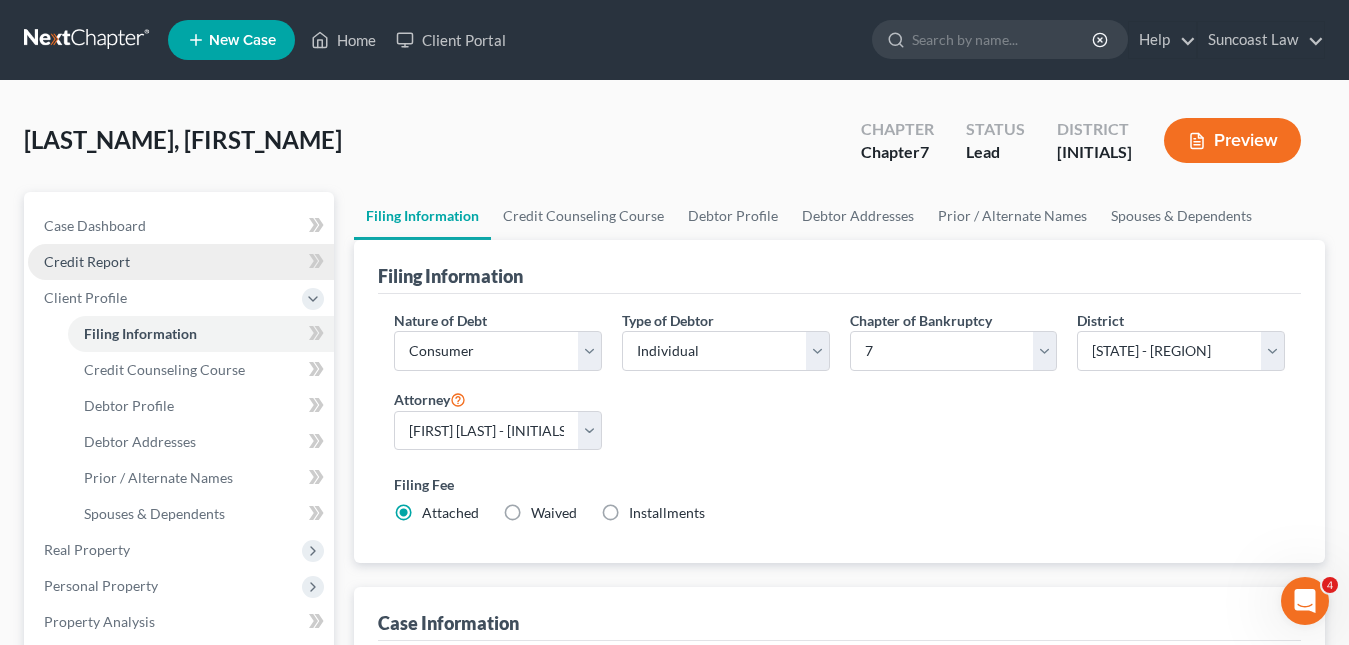 click on "Credit Report" at bounding box center [87, 261] 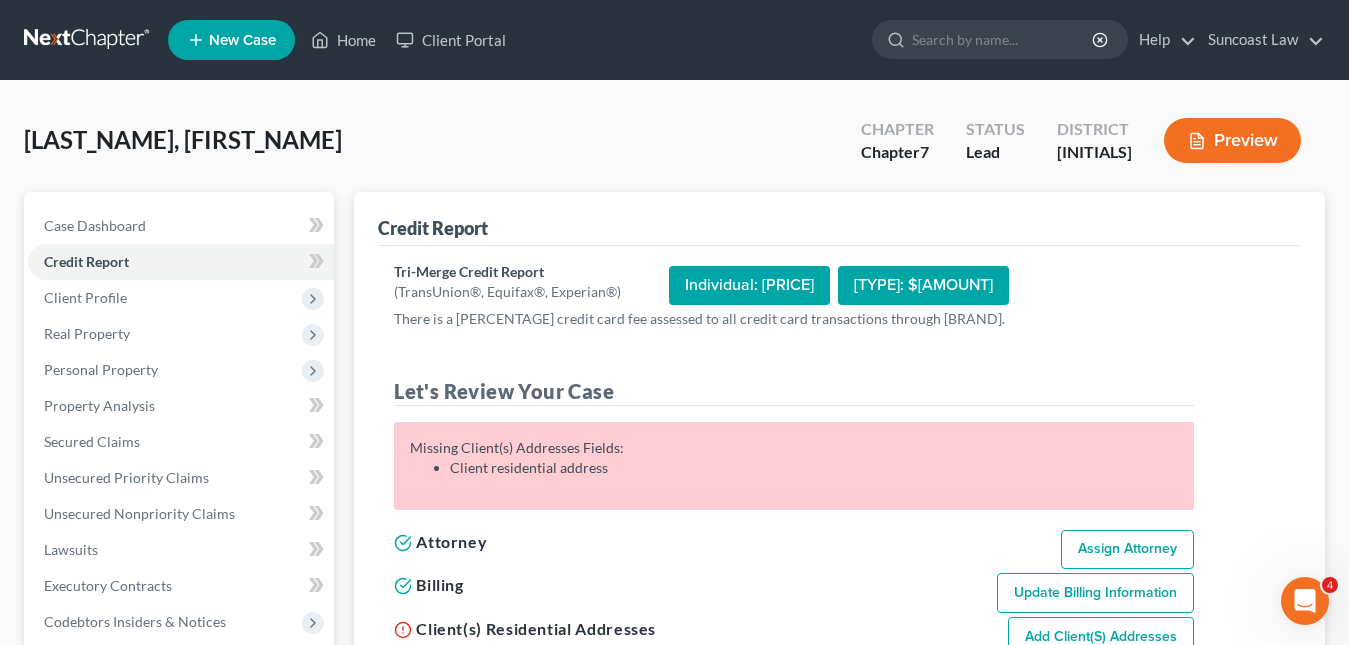 scroll, scrollTop: 200, scrollLeft: 0, axis: vertical 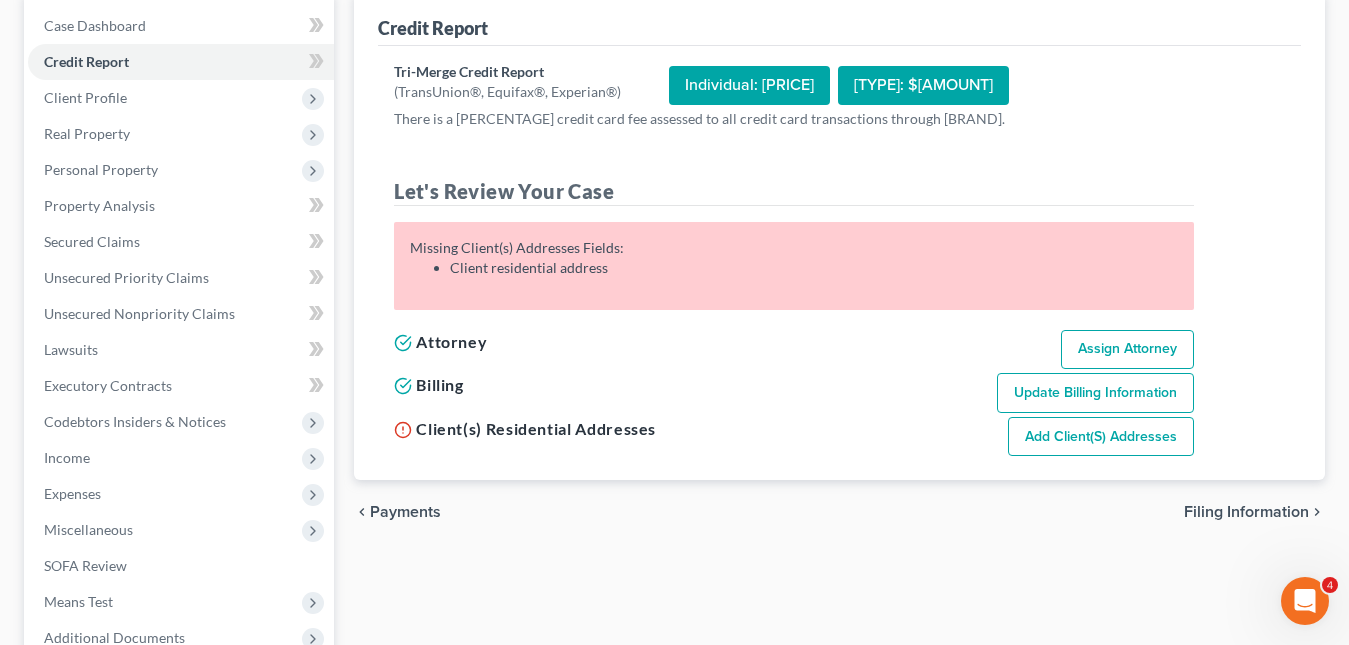 click on "Add Client(s) Addresses" at bounding box center [1127, 350] 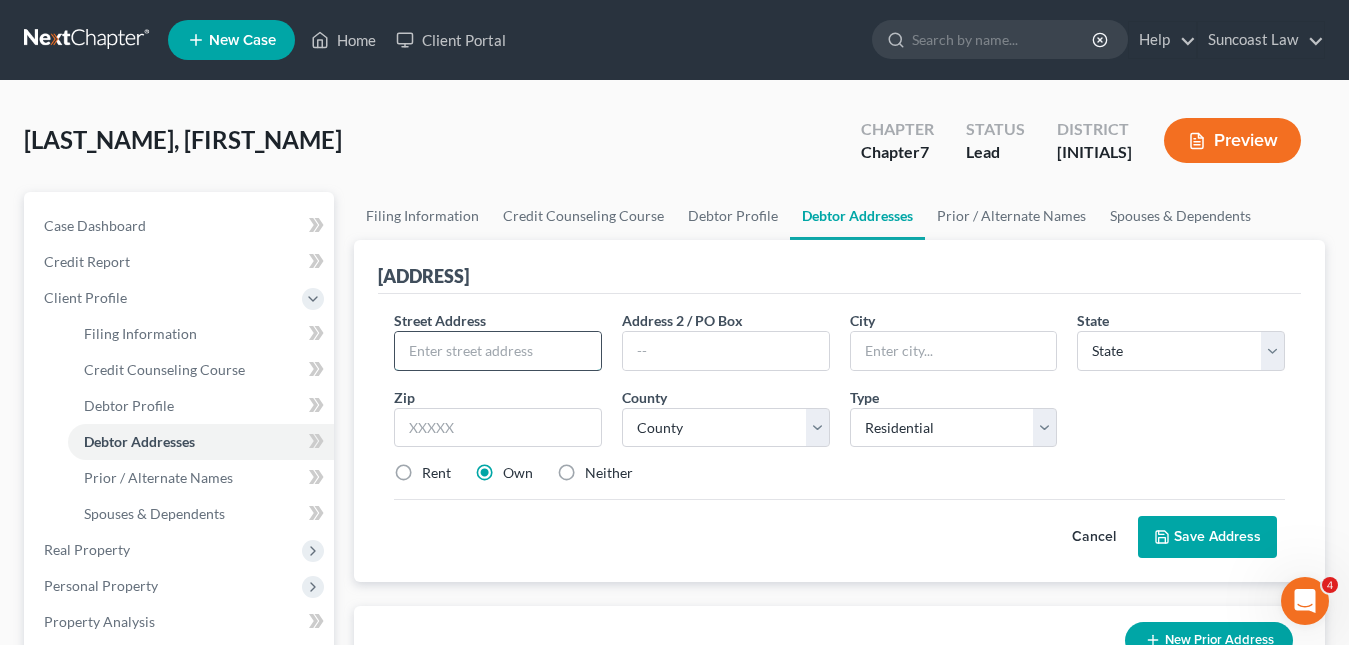 click at bounding box center [498, 351] 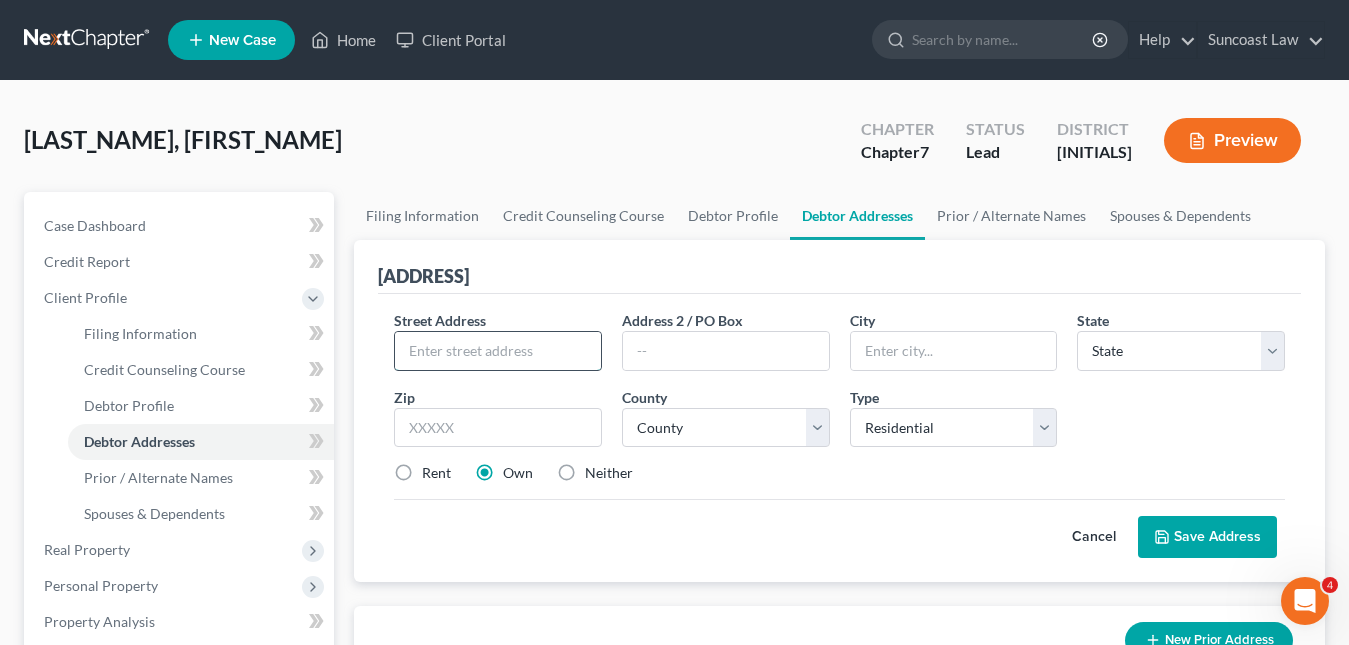 paste on "[NUMBER] [STREET] [UNIT]" 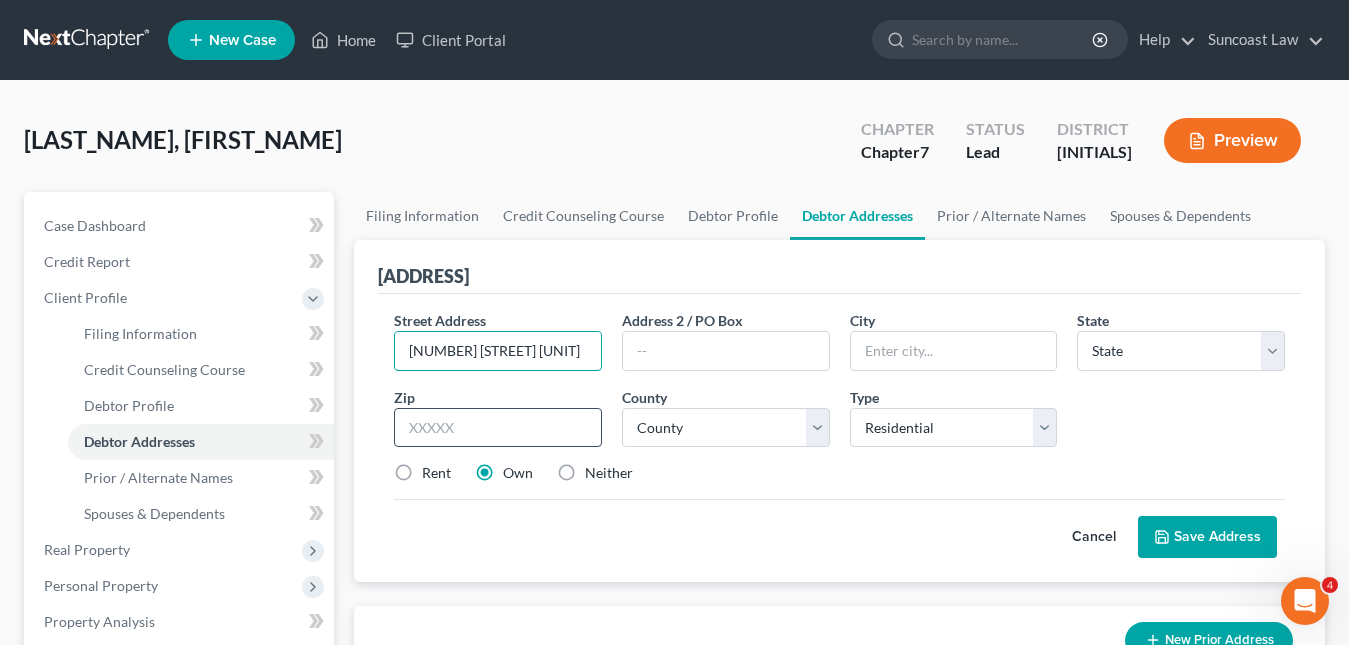 type on "[NUMBER] [STREET] [UNIT]" 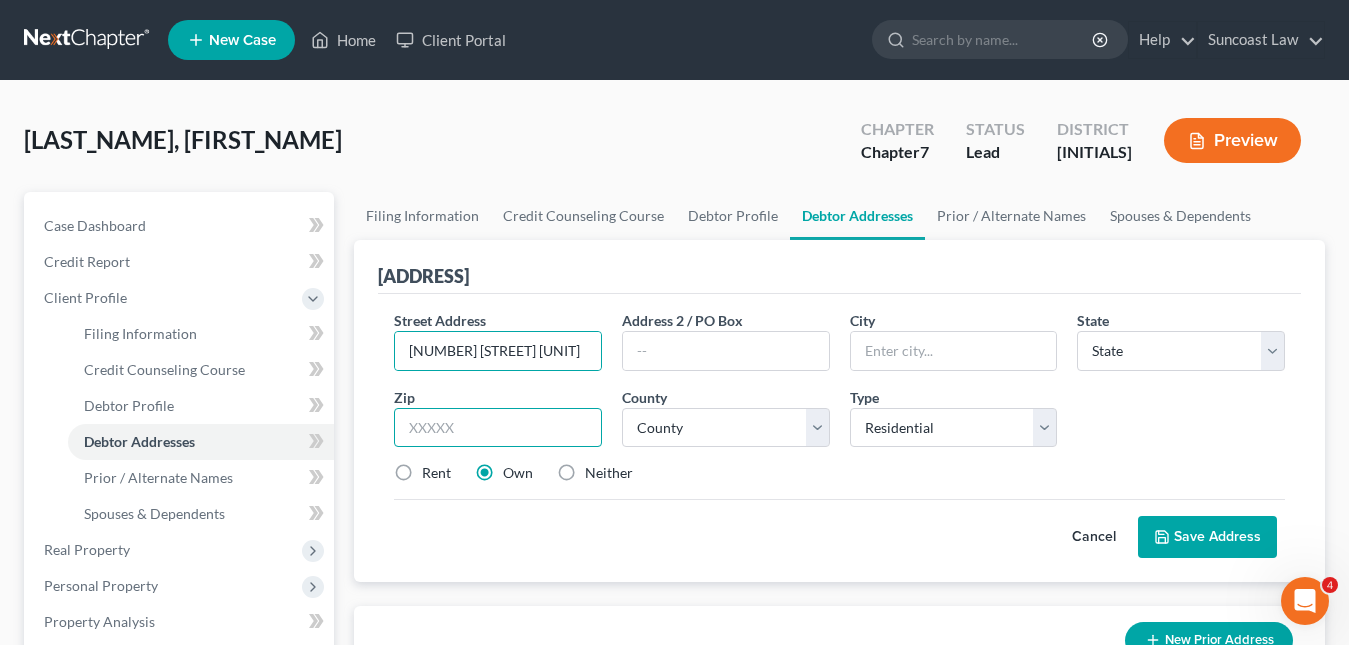 click at bounding box center (498, 428) 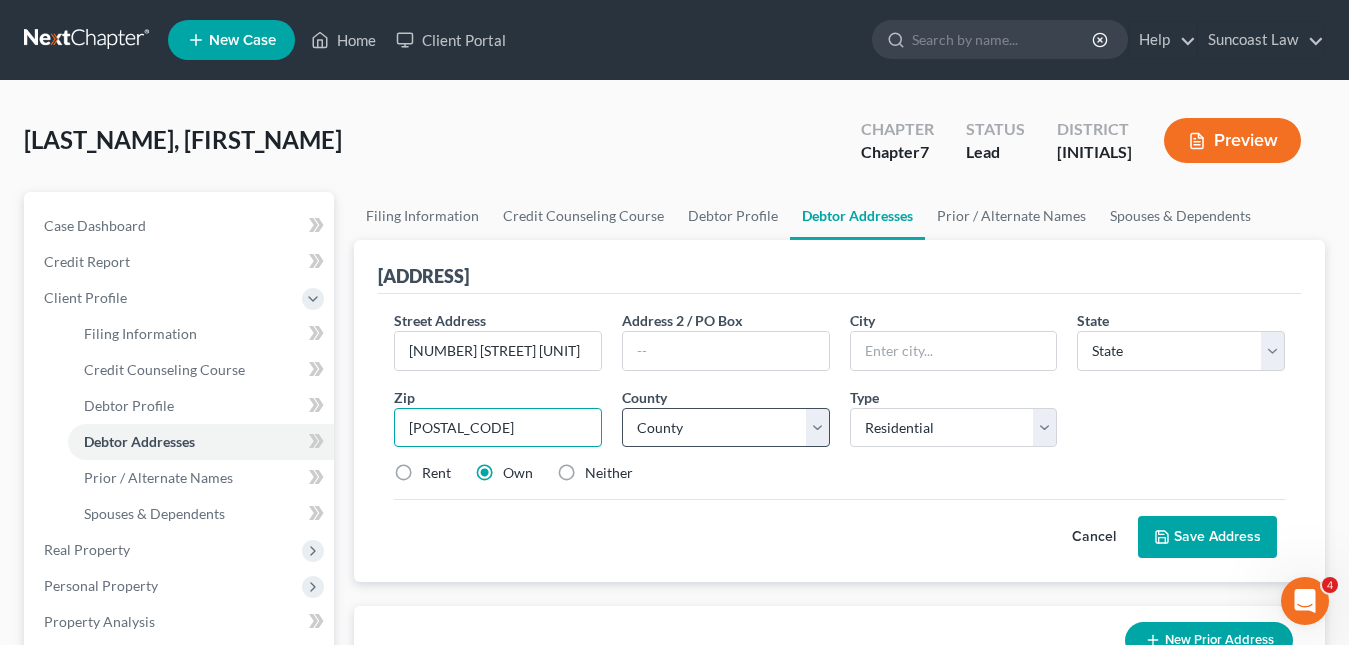 type on "[POSTAL_CODE]" 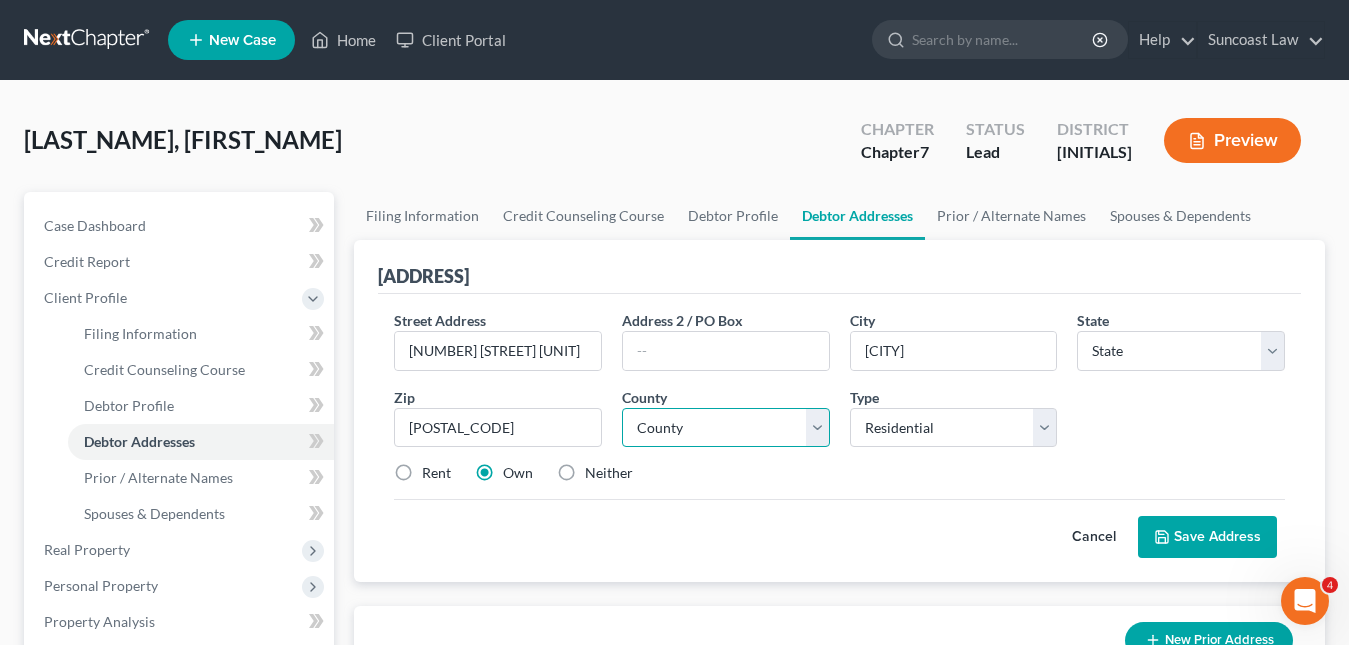 click on "County" at bounding box center (726, 428) 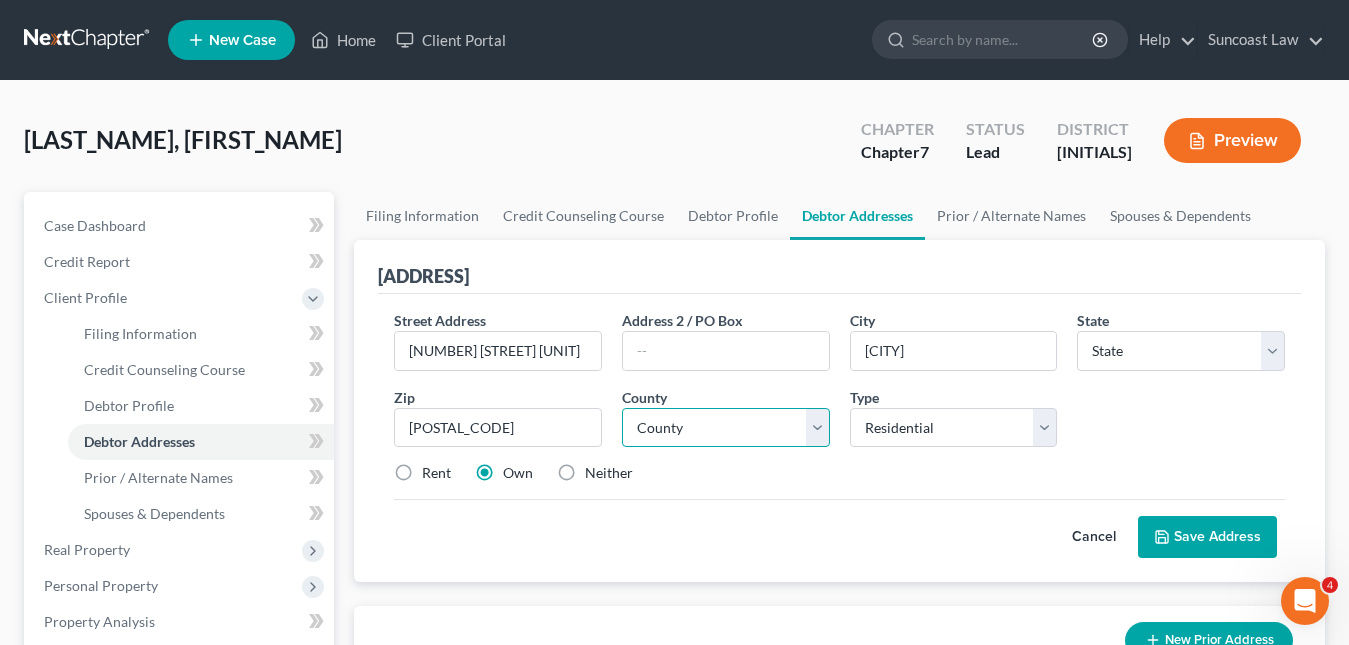 select on "51" 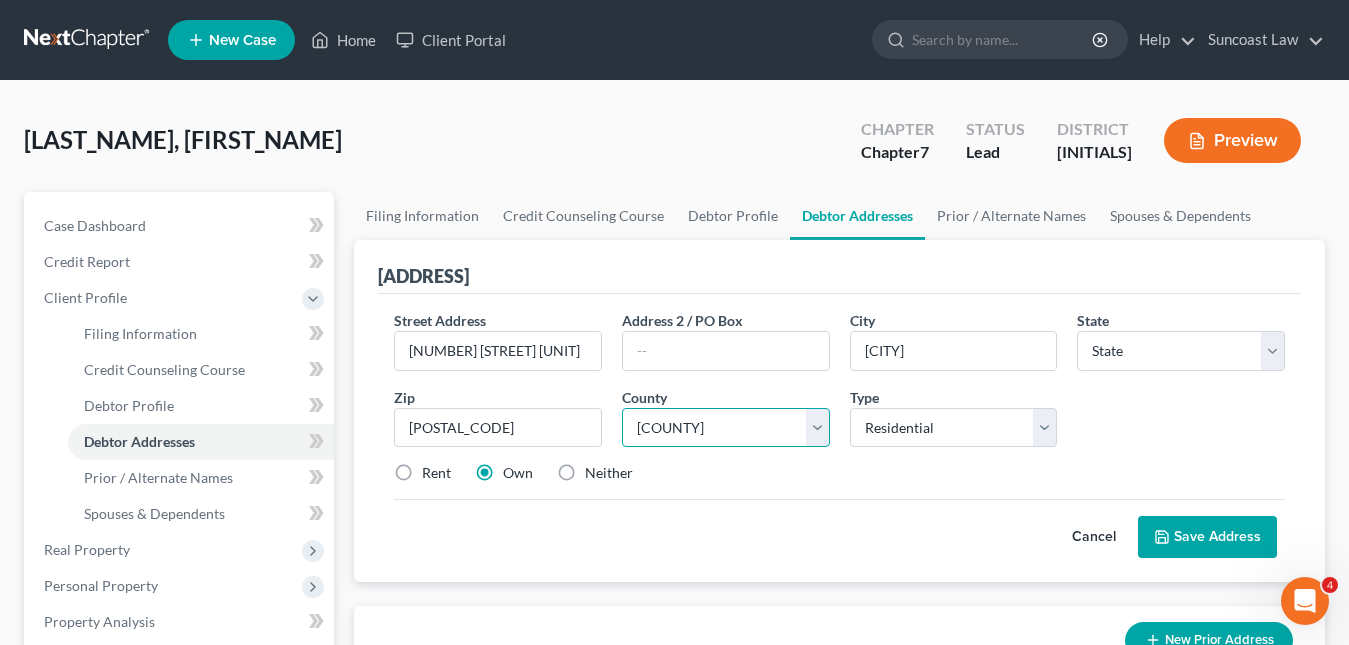 click on "County Alachua County Baker County Bay County Bradford County Brevard County Broward County Calhoun County Charlotte County Citrus County Clay County Collier County Columbia County DeSoto County Dixie County Duval County Escambia County Flagler County Franklin County Gadsden County Gilchrist County Glades County Gulf County Hamilton County Hardee County Hendry County Hernando County Highlands County Hillsborough County Holmes County Indian River County Jackson County Jefferson County Lafayette County Lake County Lee County Leon County Levy County Liberty County Madison County Manatee County Marion County Martin County Miami-Dade County Monroe County Nassau County Okaloosa County Okeechobee County Orange County Osceola County Palm Beach County Pasco County Pinellas County Polk County Putnam County Santa Rosa County Sarasota County Seminole County St. Johns County St. Lucie County Sumter County Suwannee County Taylor County Union County Volusia County Wakulla County Walton County Washington County" at bounding box center (726, 428) 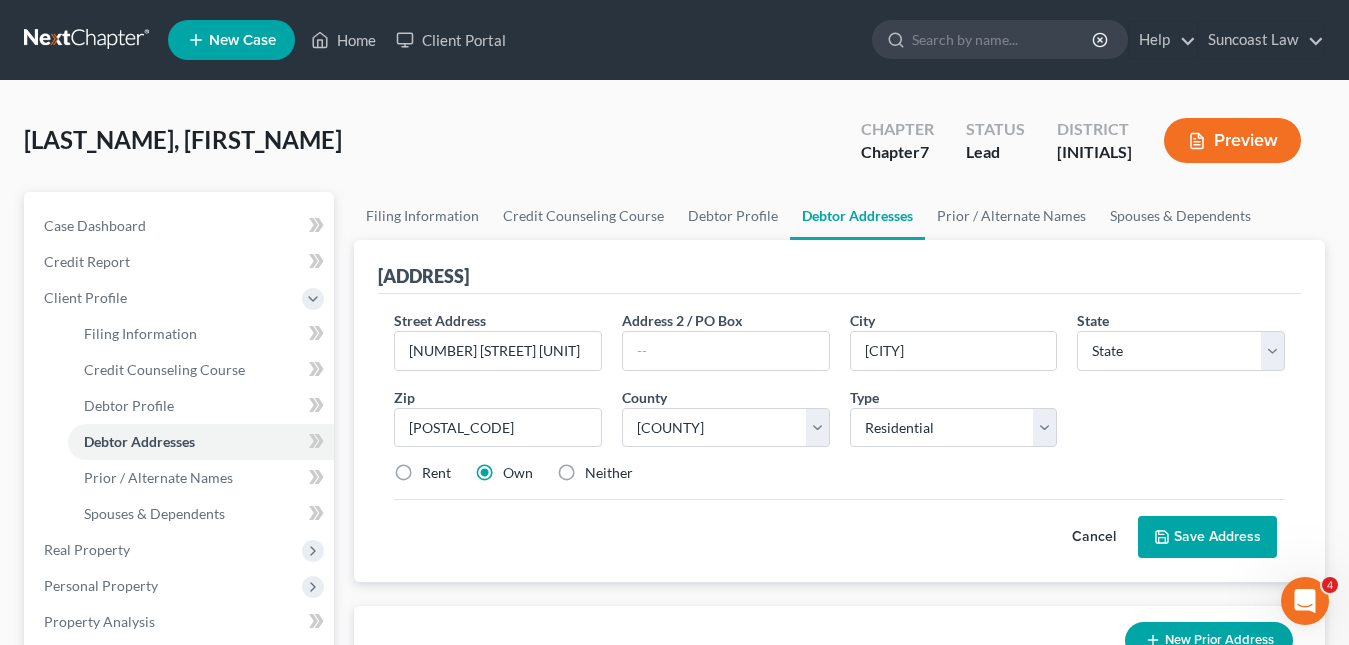 click at bounding box center (1162, 537) 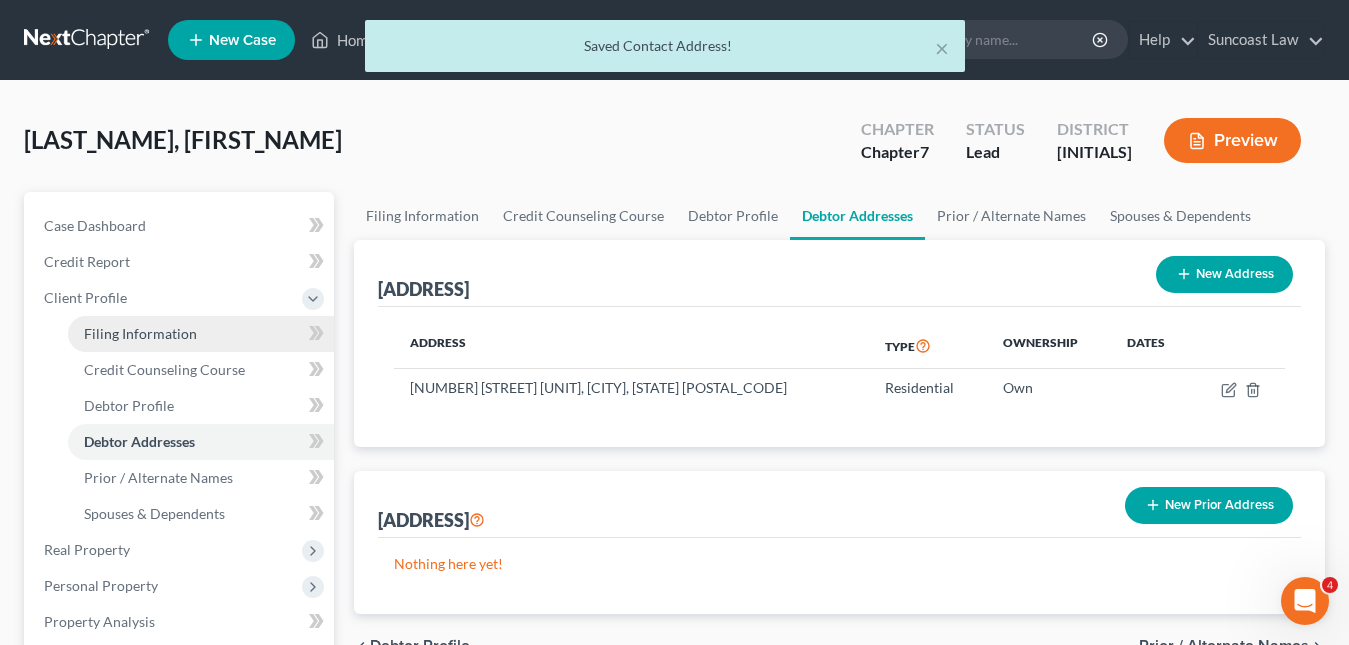 click on "Filing Information" at bounding box center [140, 333] 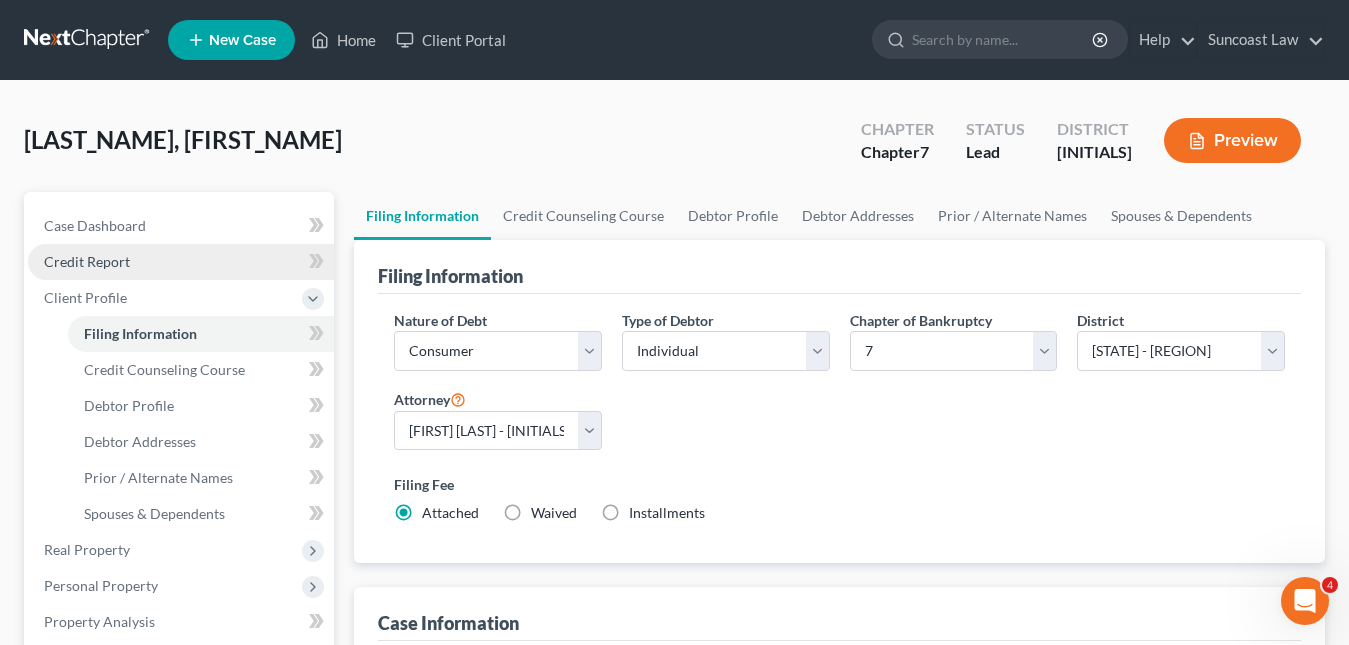 click on "Credit Report" at bounding box center [181, 262] 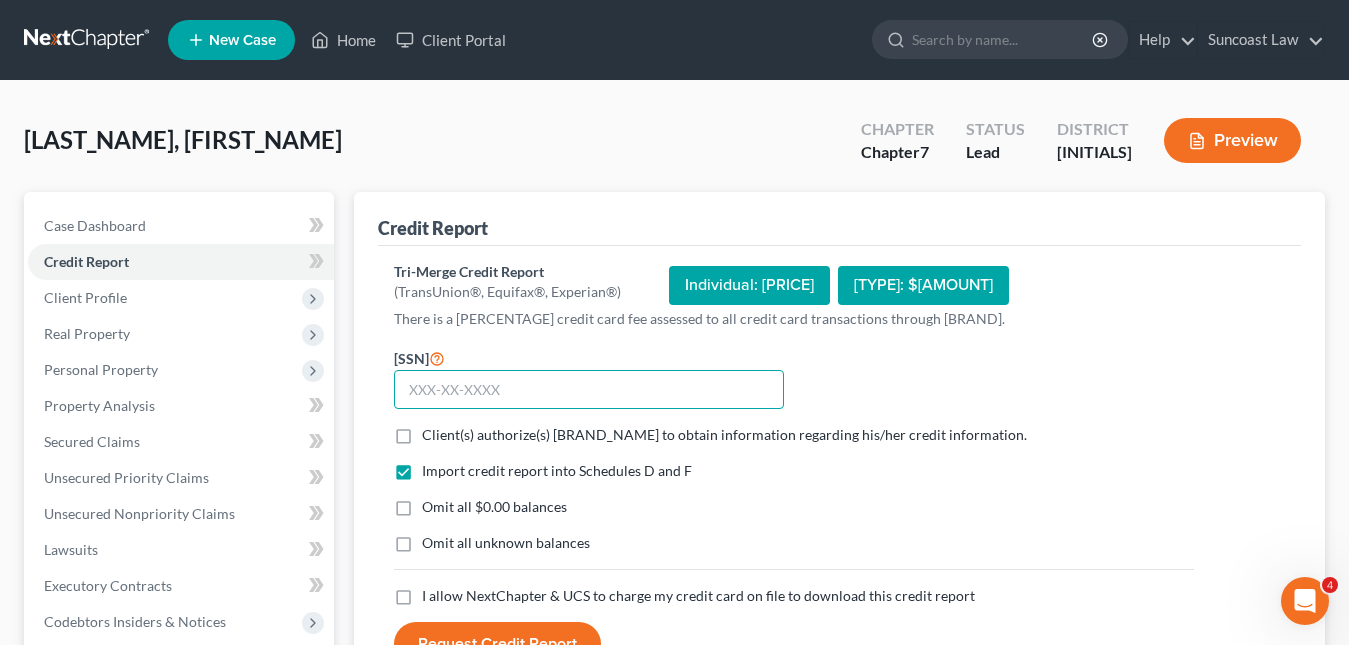 click at bounding box center [589, 390] 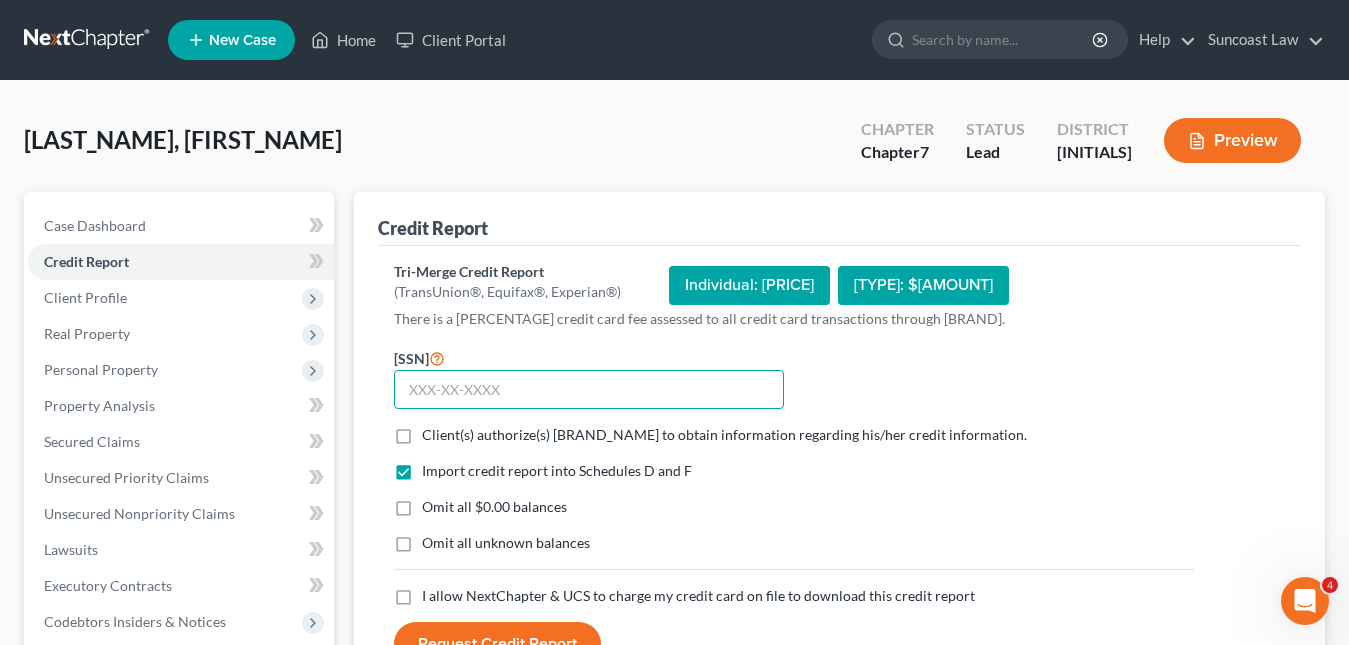 paste on "[SSN]" 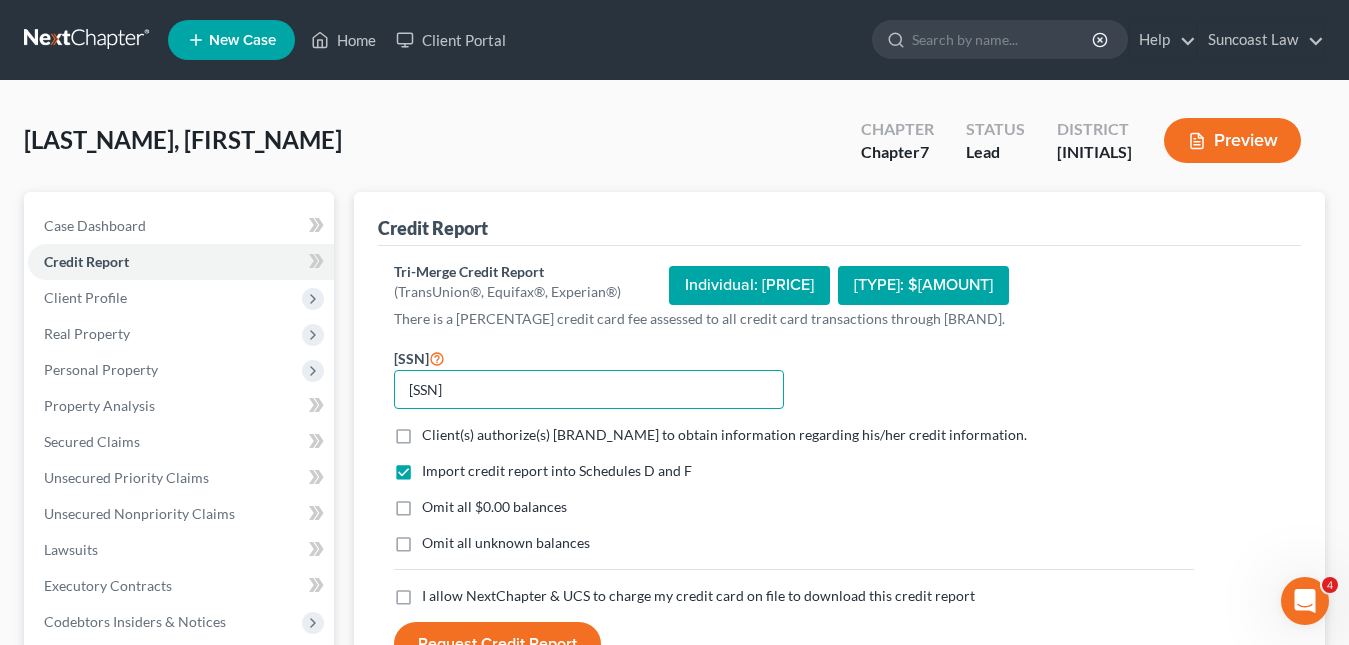 type on "[SSN]" 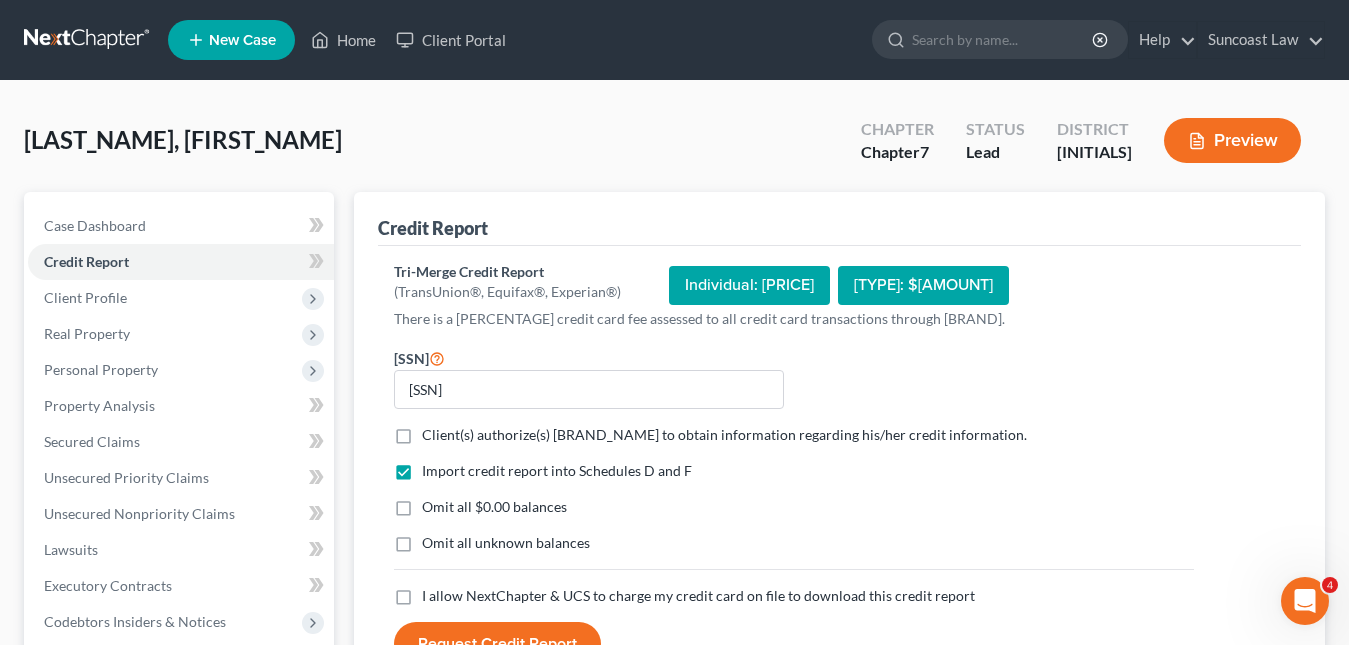 click on "[PERSON] authorize(s) [BRAND] to obtain information regarding his/her credit information.
*" at bounding box center (724, 435) 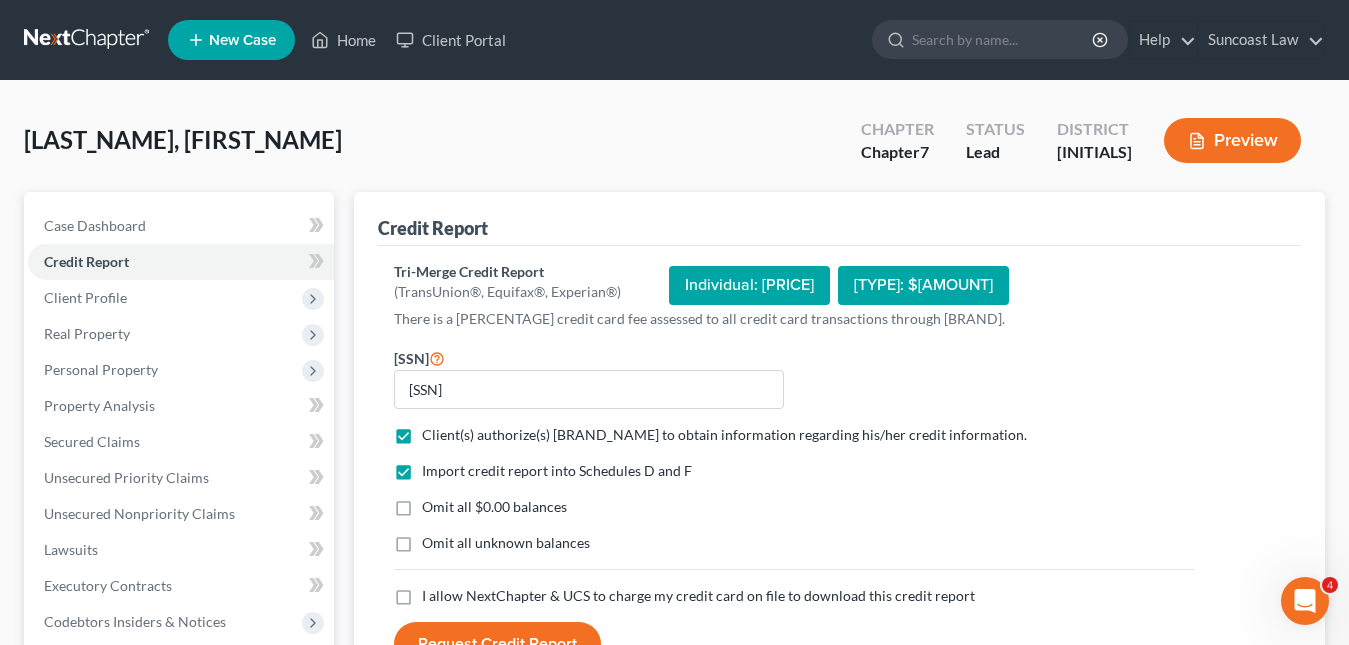 scroll, scrollTop: 100, scrollLeft: 0, axis: vertical 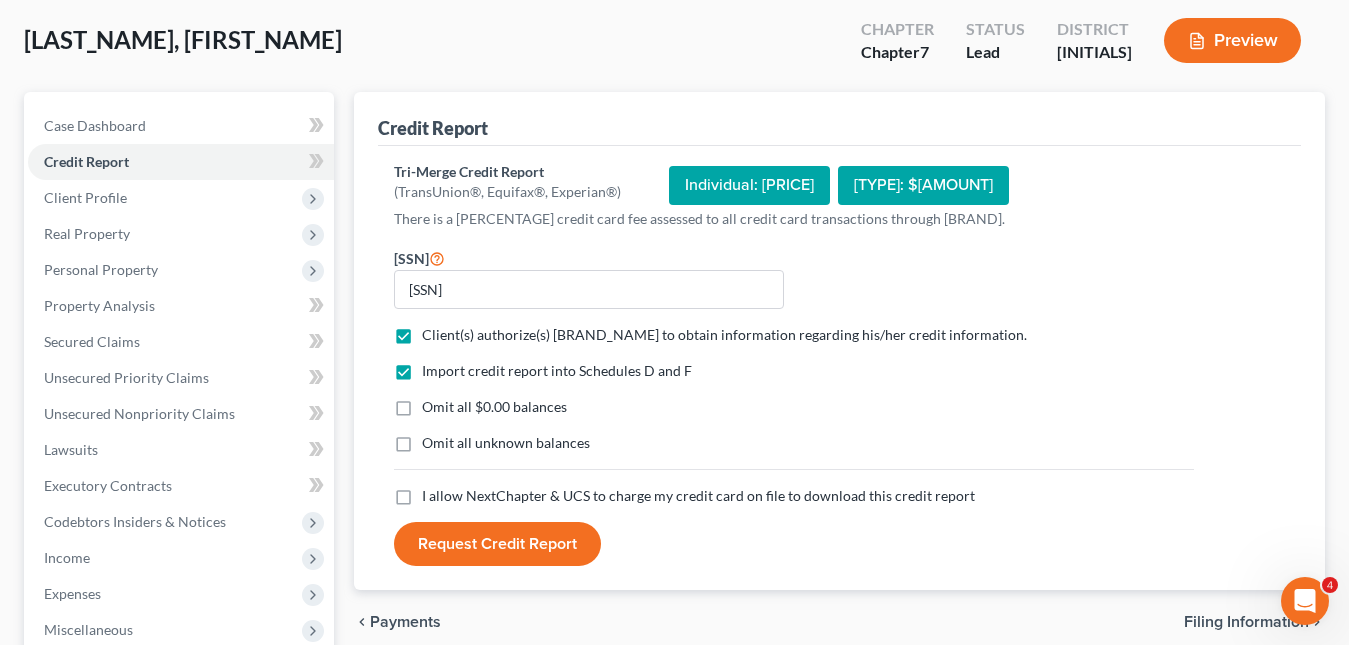 click on "I allow NextChapter & UCS to charge my credit card on file to download this credit report *" at bounding box center [698, 496] 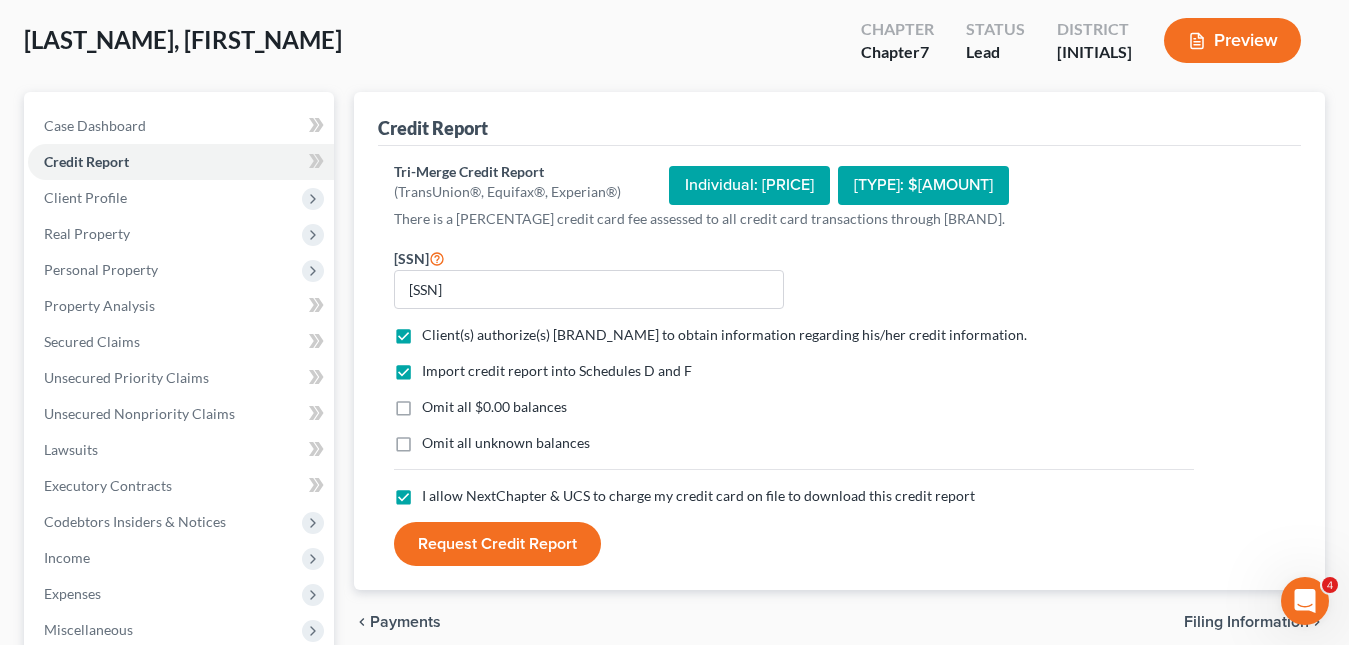click on "Request Credit Report" at bounding box center (497, 544) 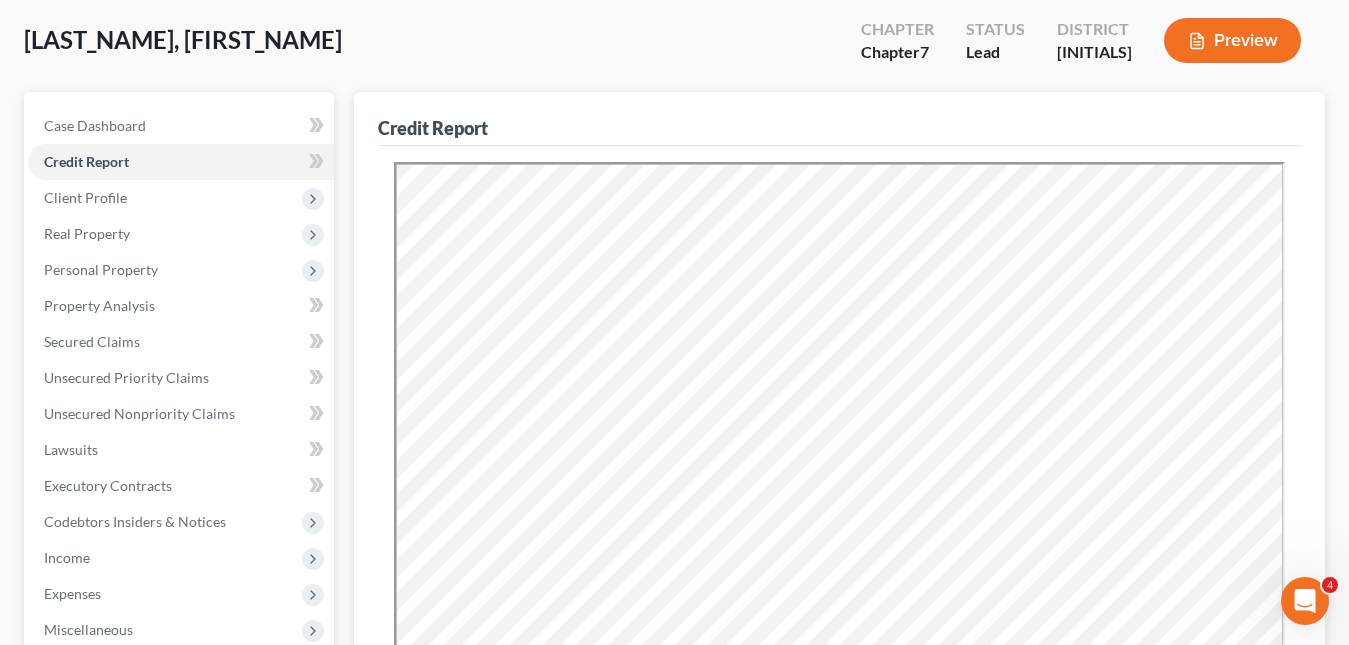 scroll, scrollTop: 0, scrollLeft: 0, axis: both 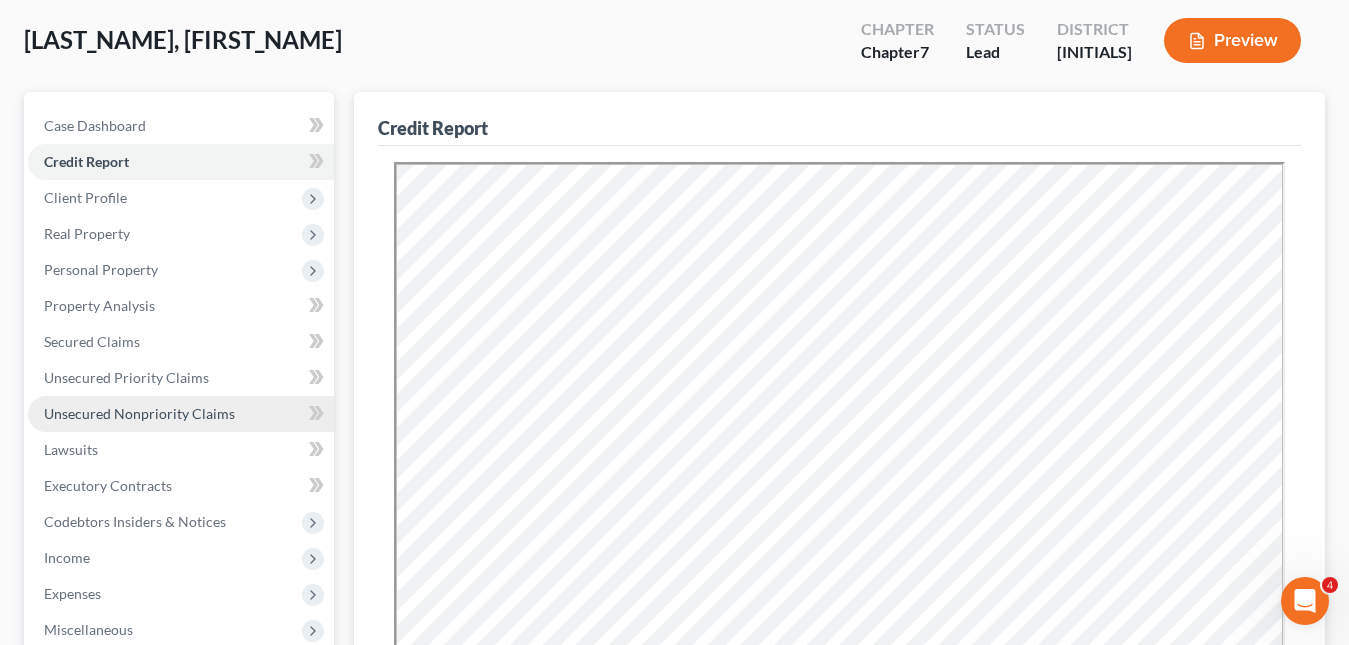 click on "Unsecured Nonpriority Claims" at bounding box center (139, 413) 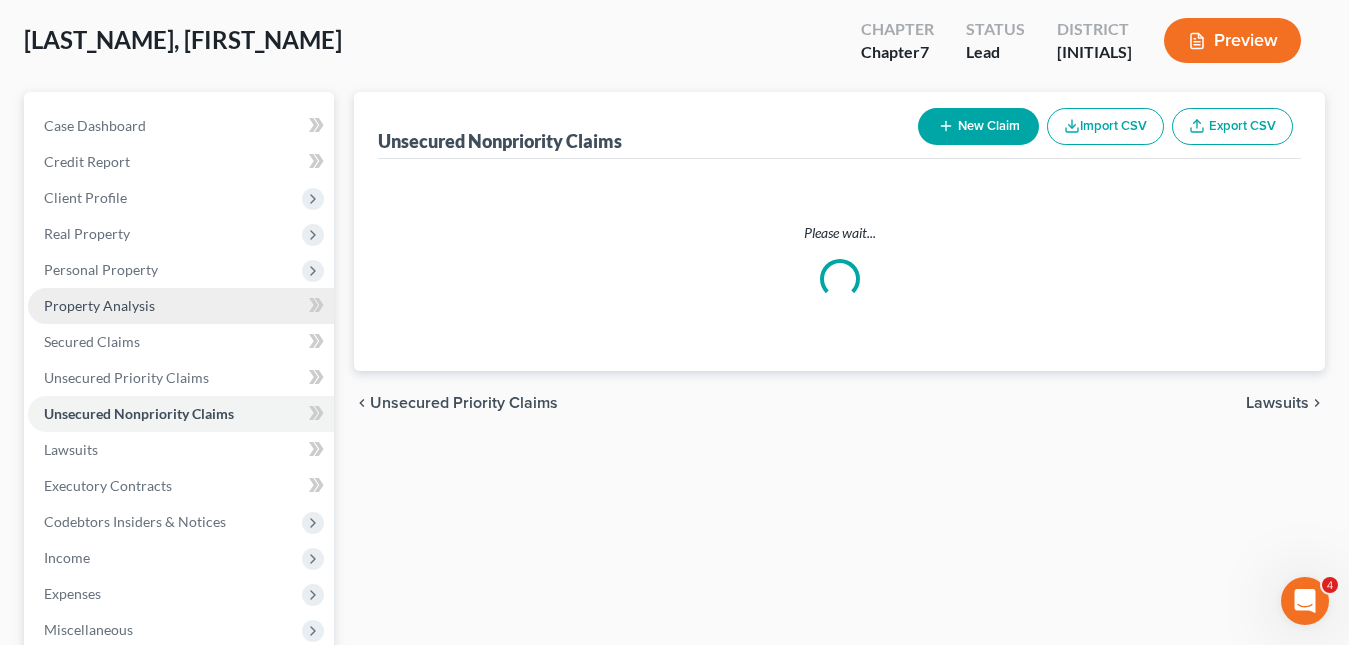 scroll, scrollTop: 0, scrollLeft: 0, axis: both 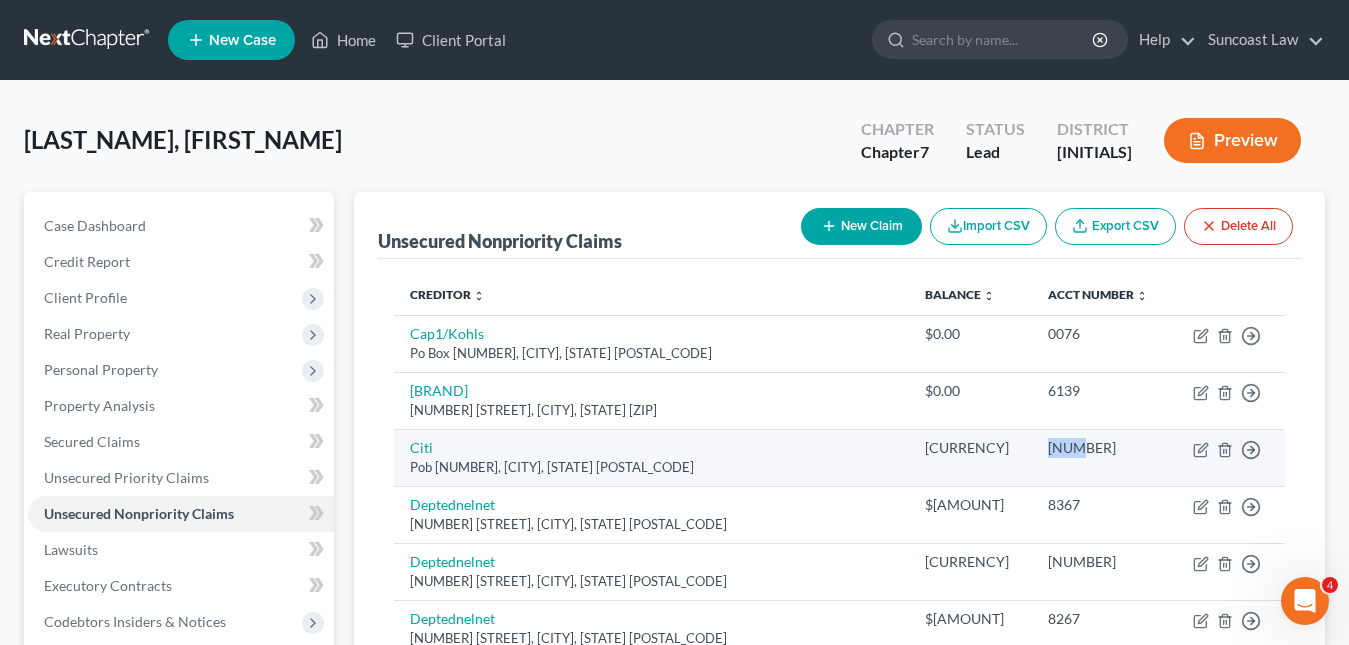 drag, startPoint x: 1026, startPoint y: 449, endPoint x: 989, endPoint y: 450, distance: 37.01351 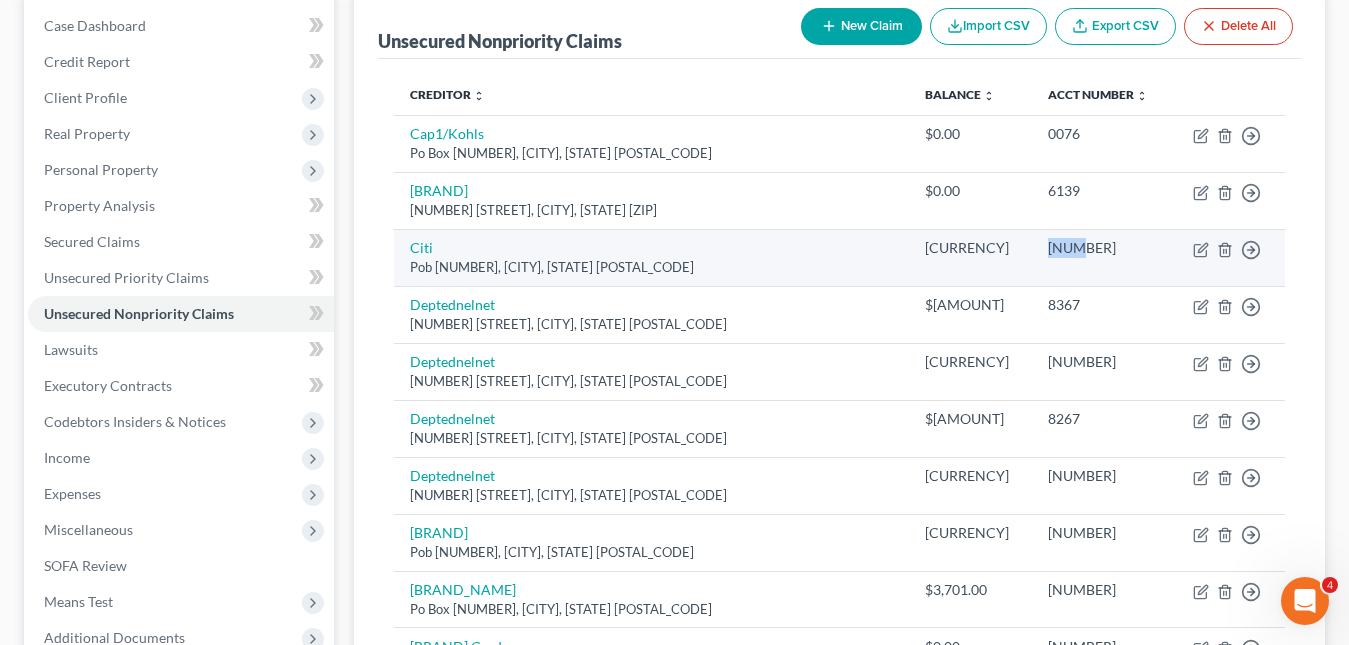 scroll, scrollTop: 300, scrollLeft: 0, axis: vertical 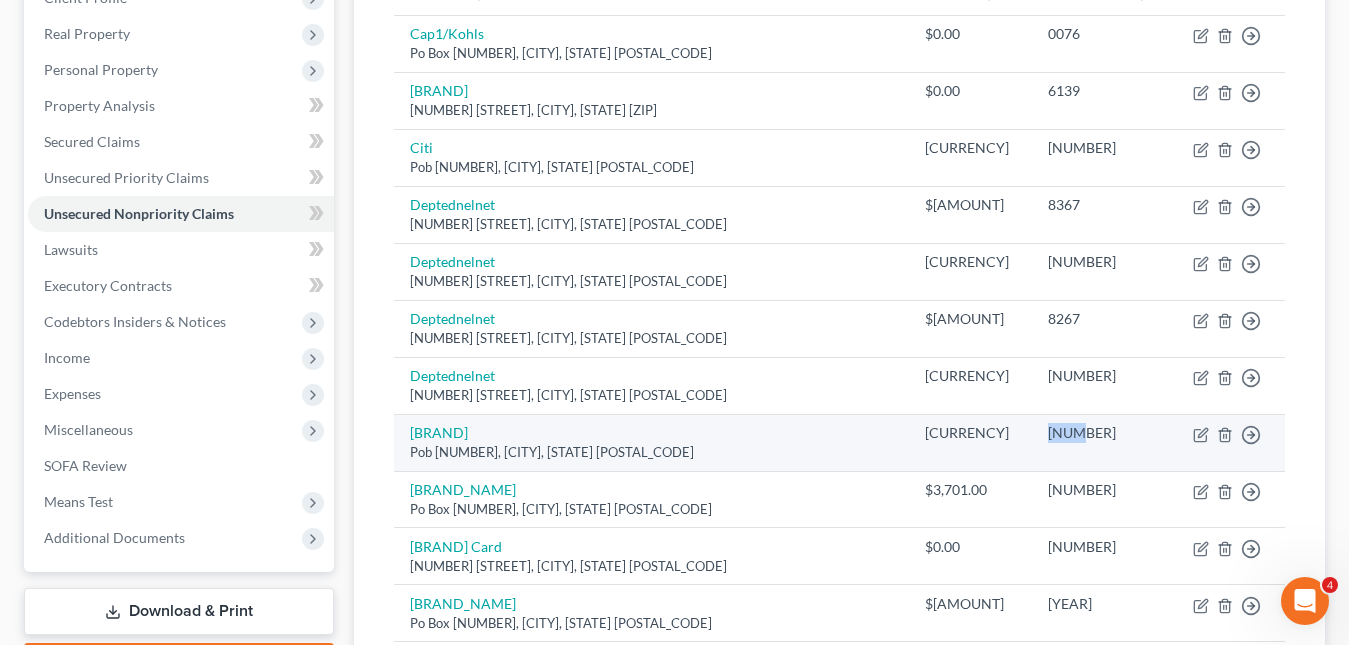 drag, startPoint x: 1038, startPoint y: 436, endPoint x: 988, endPoint y: 439, distance: 50.08992 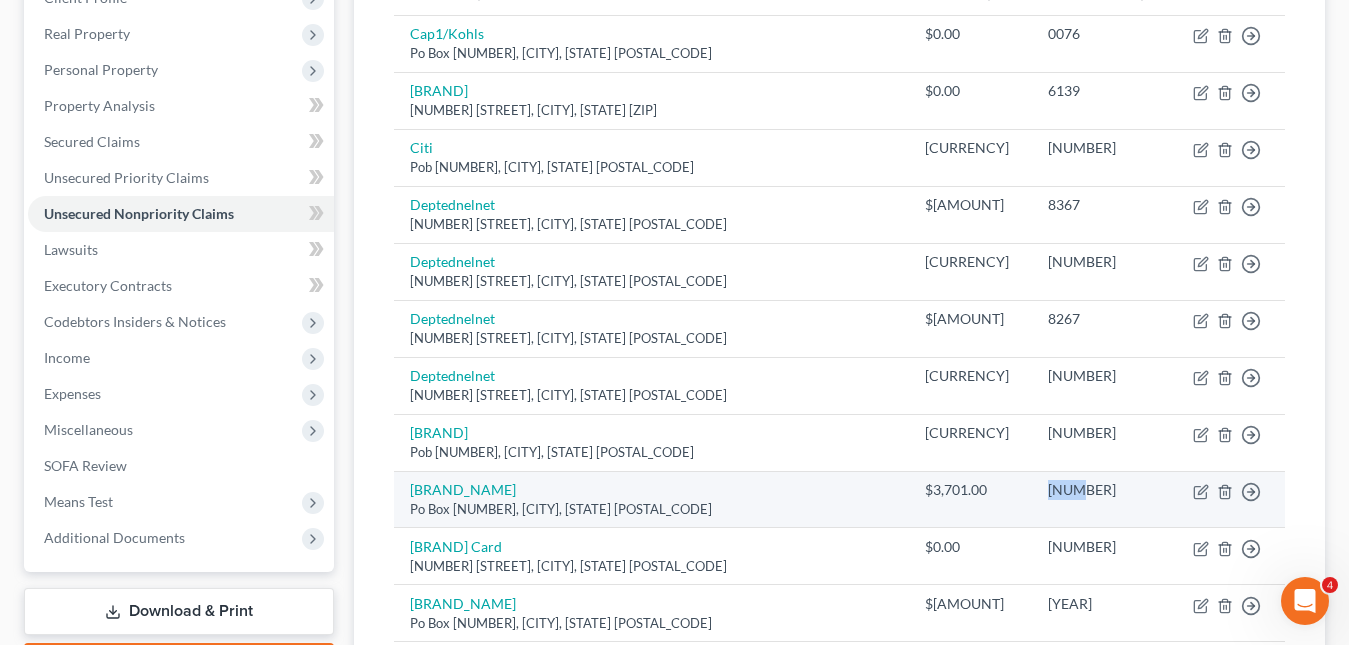 drag, startPoint x: 1020, startPoint y: 490, endPoint x: 996, endPoint y: 487, distance: 24.186773 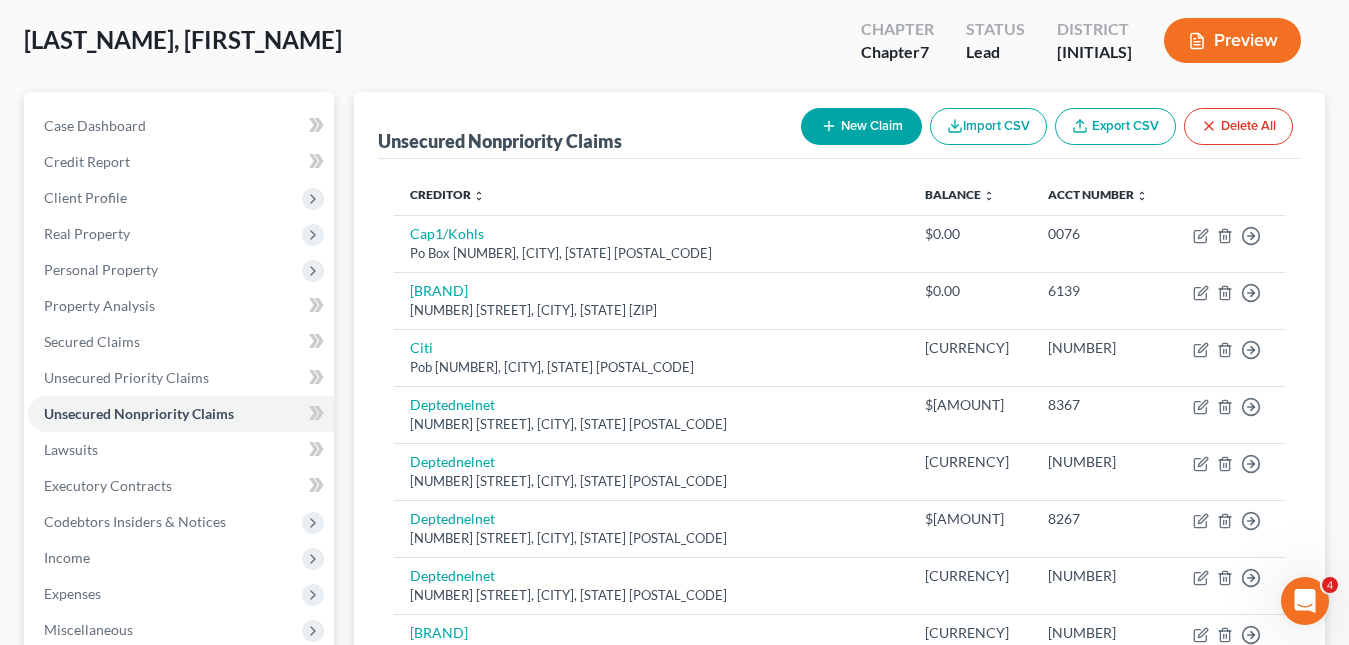 scroll, scrollTop: 0, scrollLeft: 0, axis: both 